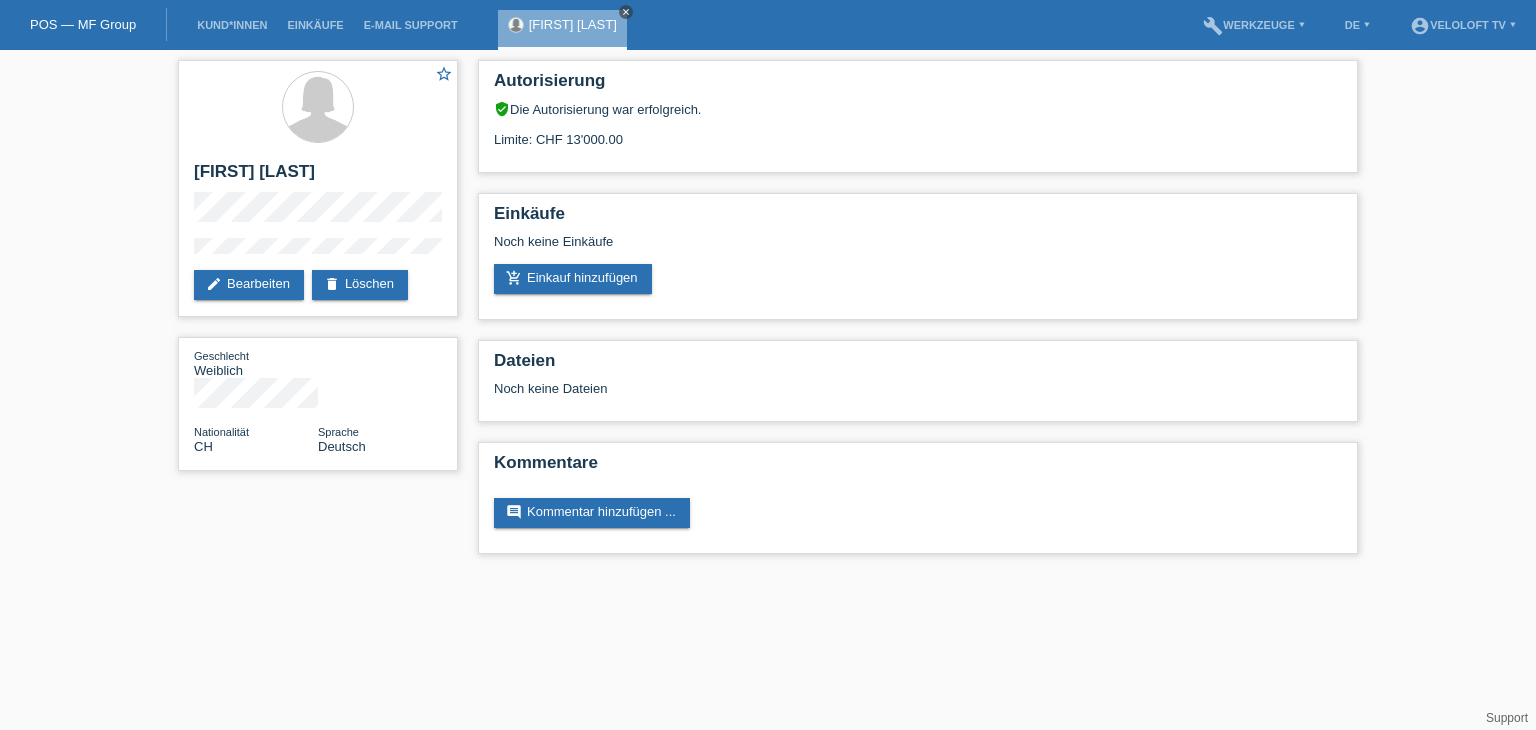 scroll, scrollTop: 0, scrollLeft: 0, axis: both 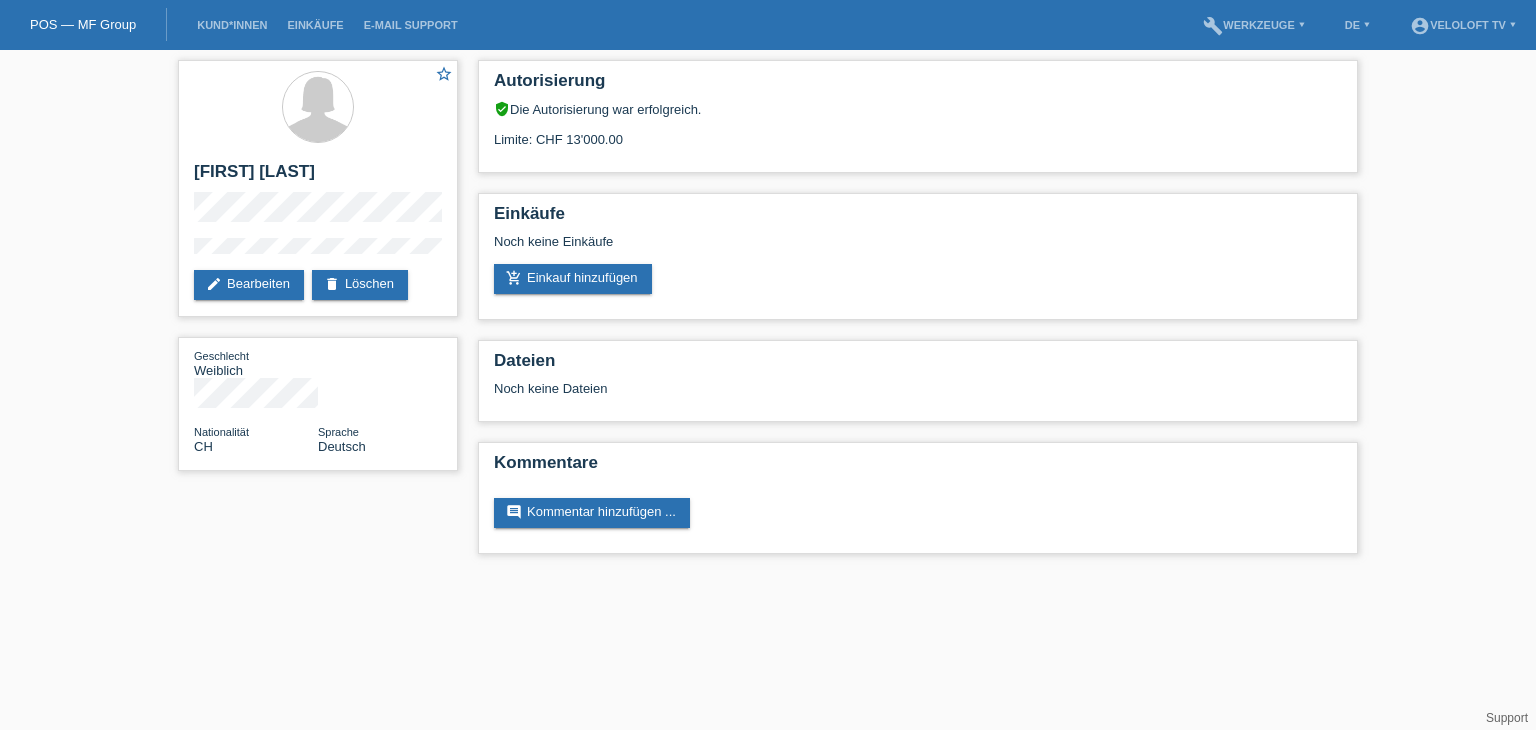 drag, startPoint x: 199, startPoint y: 5, endPoint x: 209, endPoint y: 21, distance: 18.867962 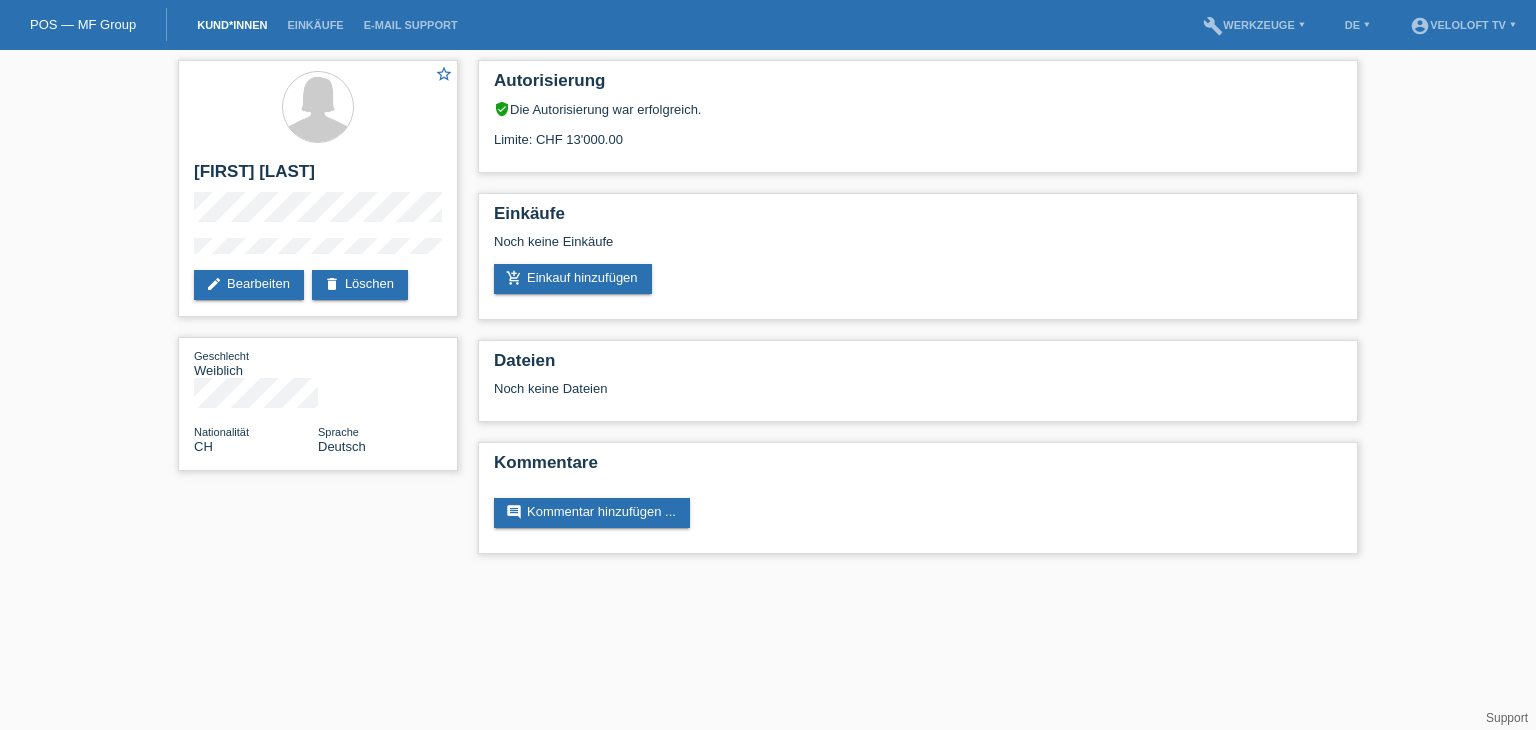 drag, startPoint x: 209, startPoint y: 21, endPoint x: 228, endPoint y: 22, distance: 19.026299 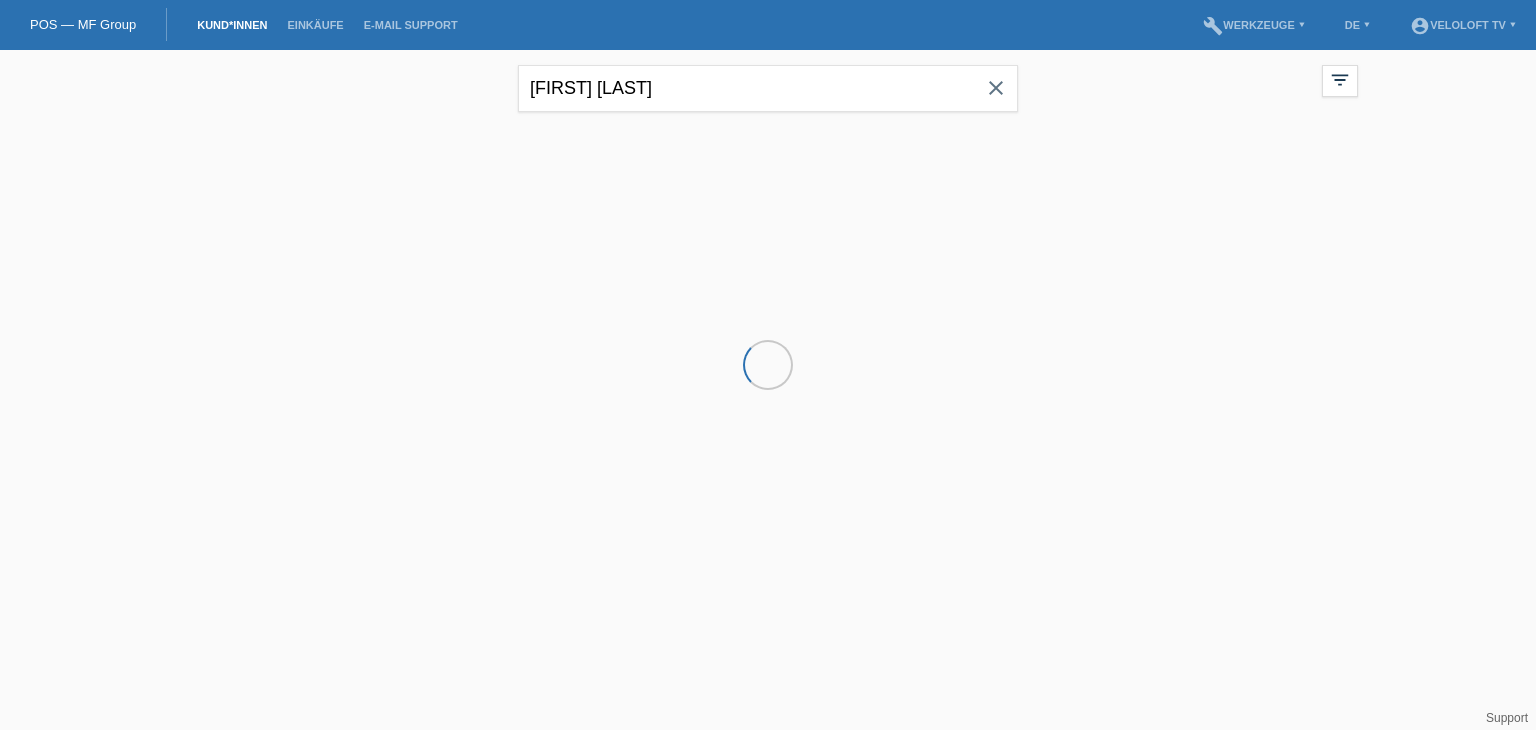 scroll, scrollTop: 0, scrollLeft: 0, axis: both 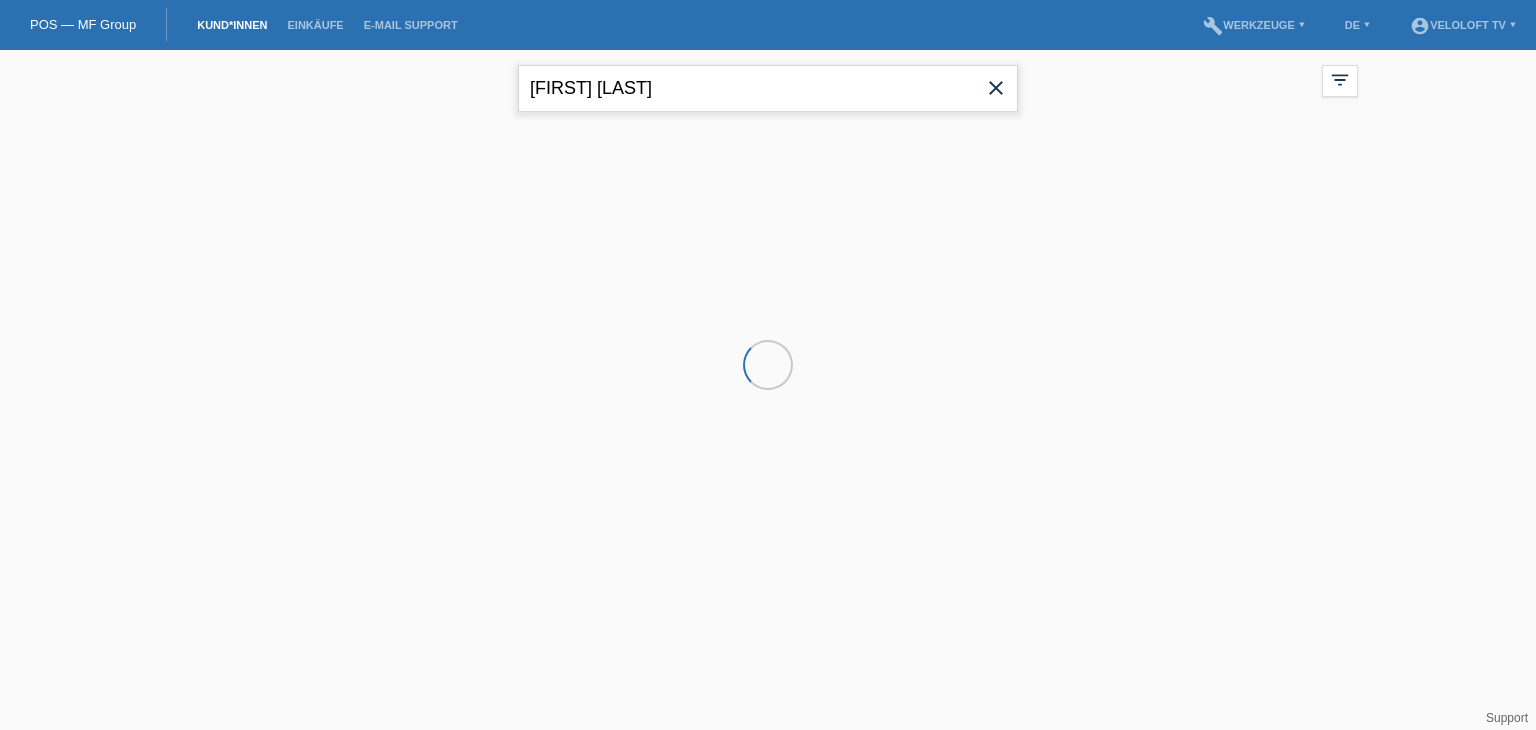 drag, startPoint x: 687, startPoint y: 89, endPoint x: 442, endPoint y: 91, distance: 245.00816 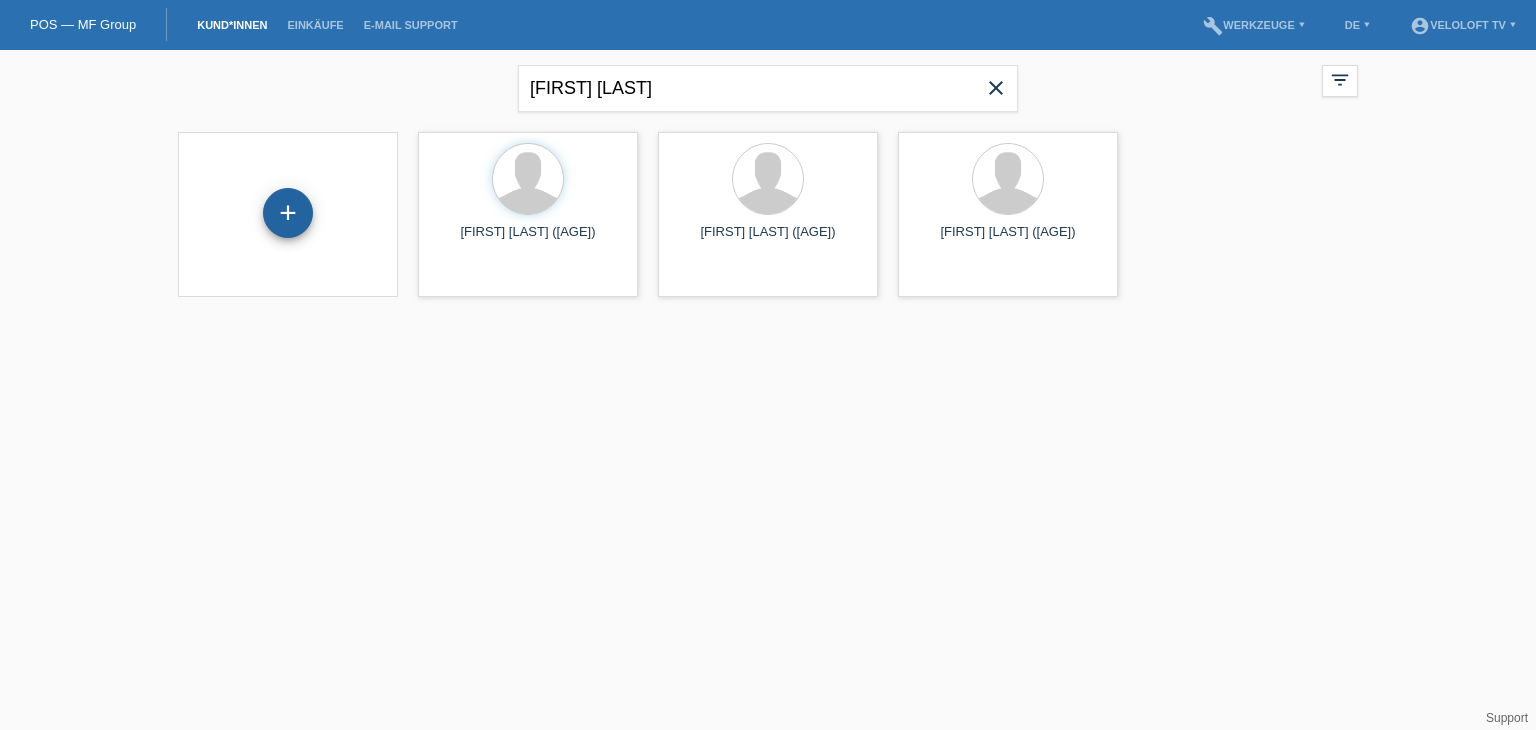 click on "+" at bounding box center (288, 213) 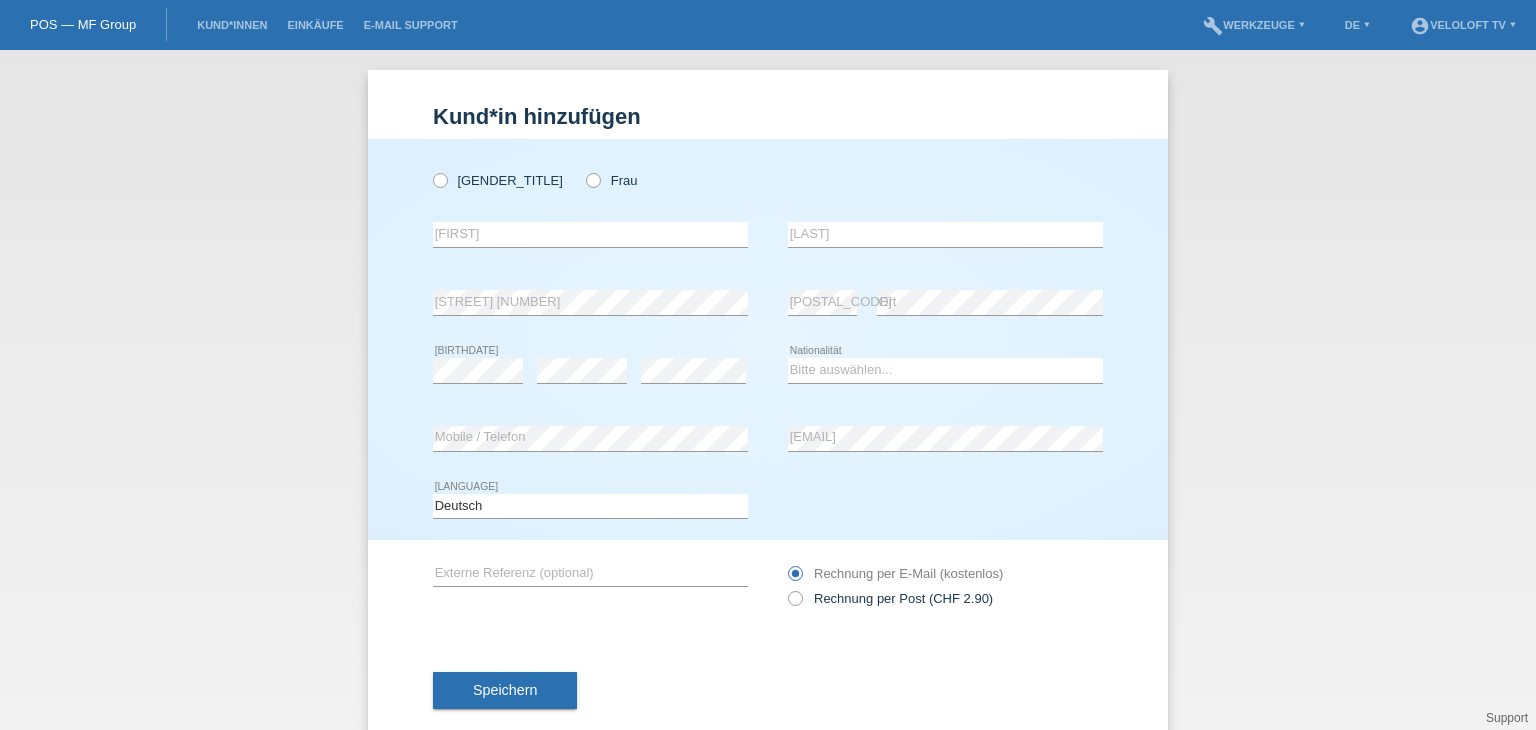 scroll, scrollTop: 0, scrollLeft: 0, axis: both 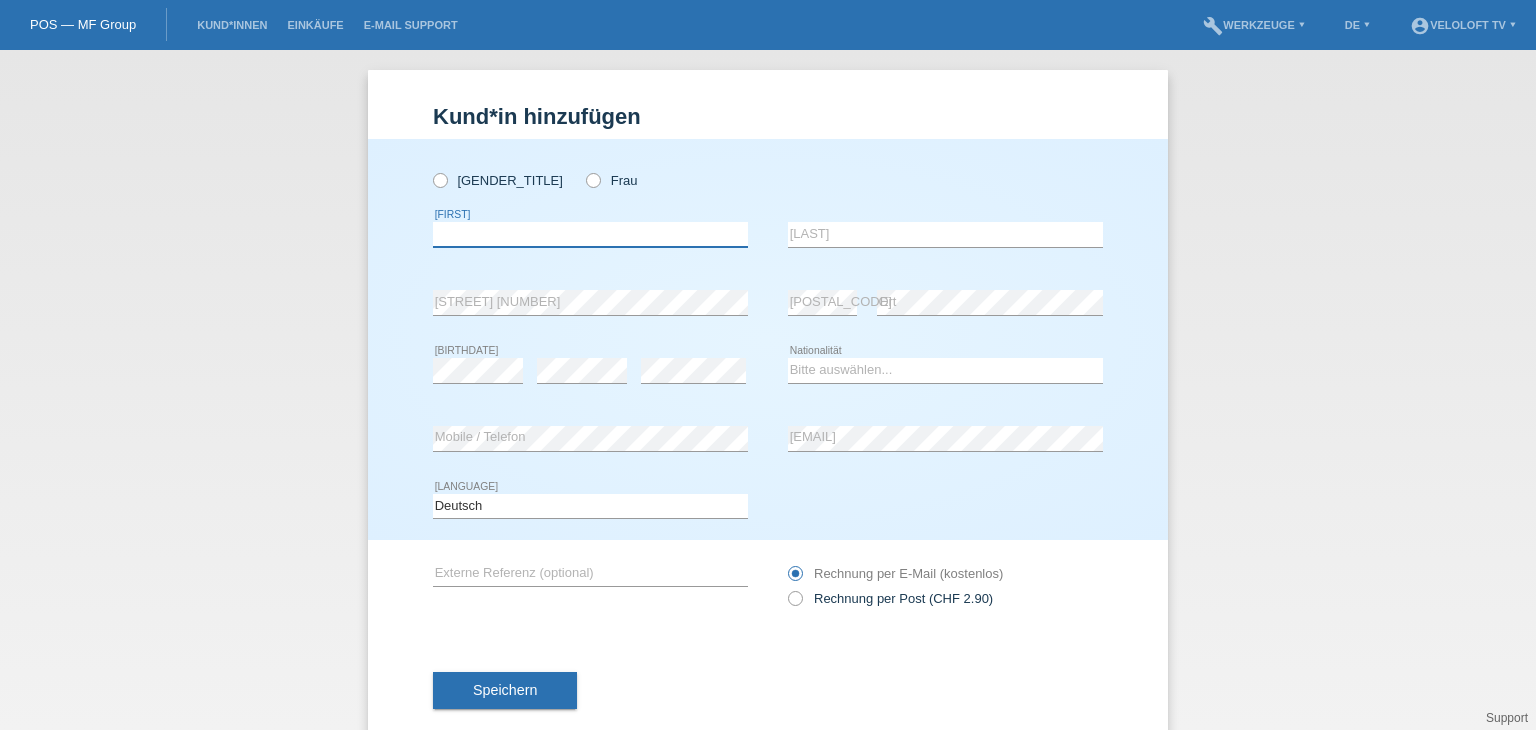 click at bounding box center [590, 234] 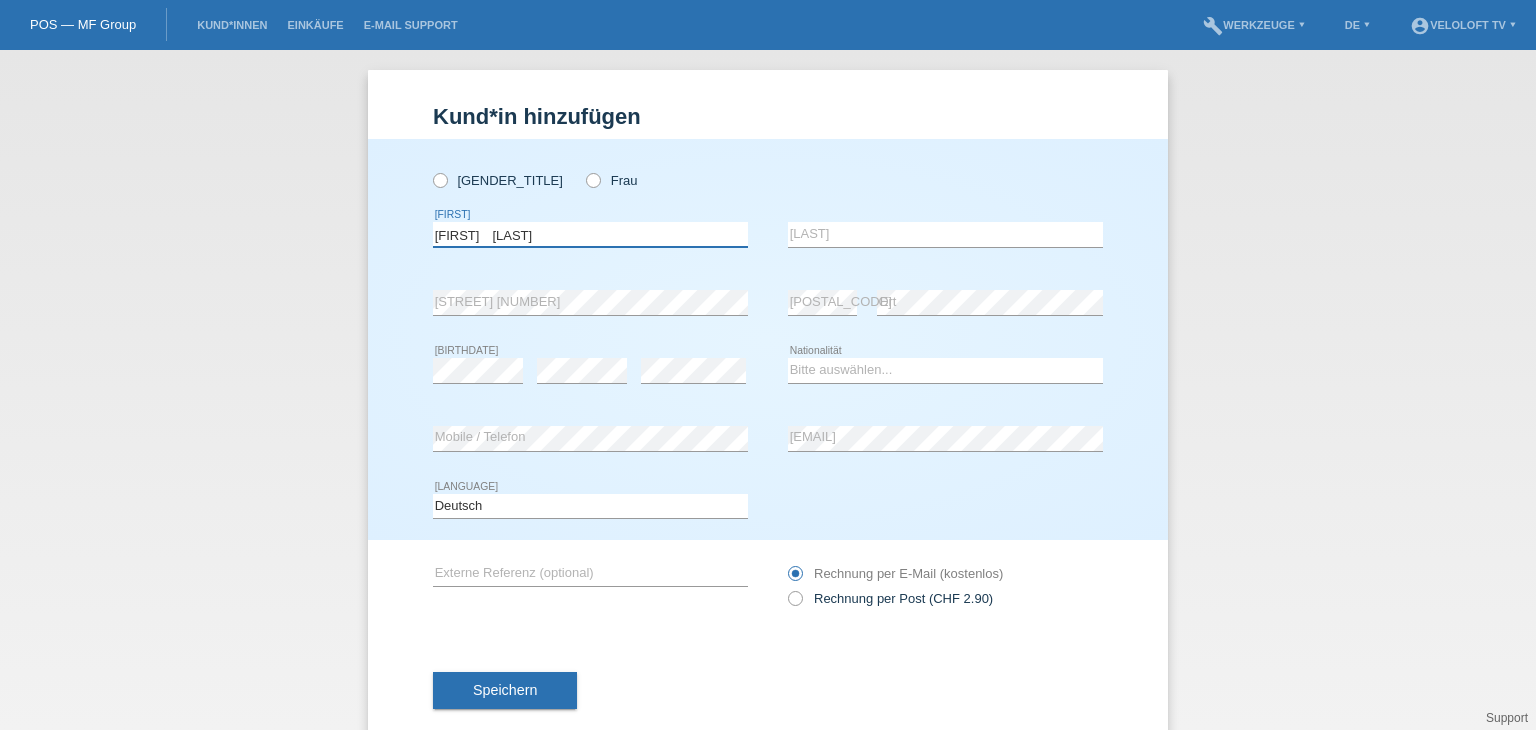 drag, startPoint x: 489, startPoint y: 241, endPoint x: 603, endPoint y: 239, distance: 114.01754 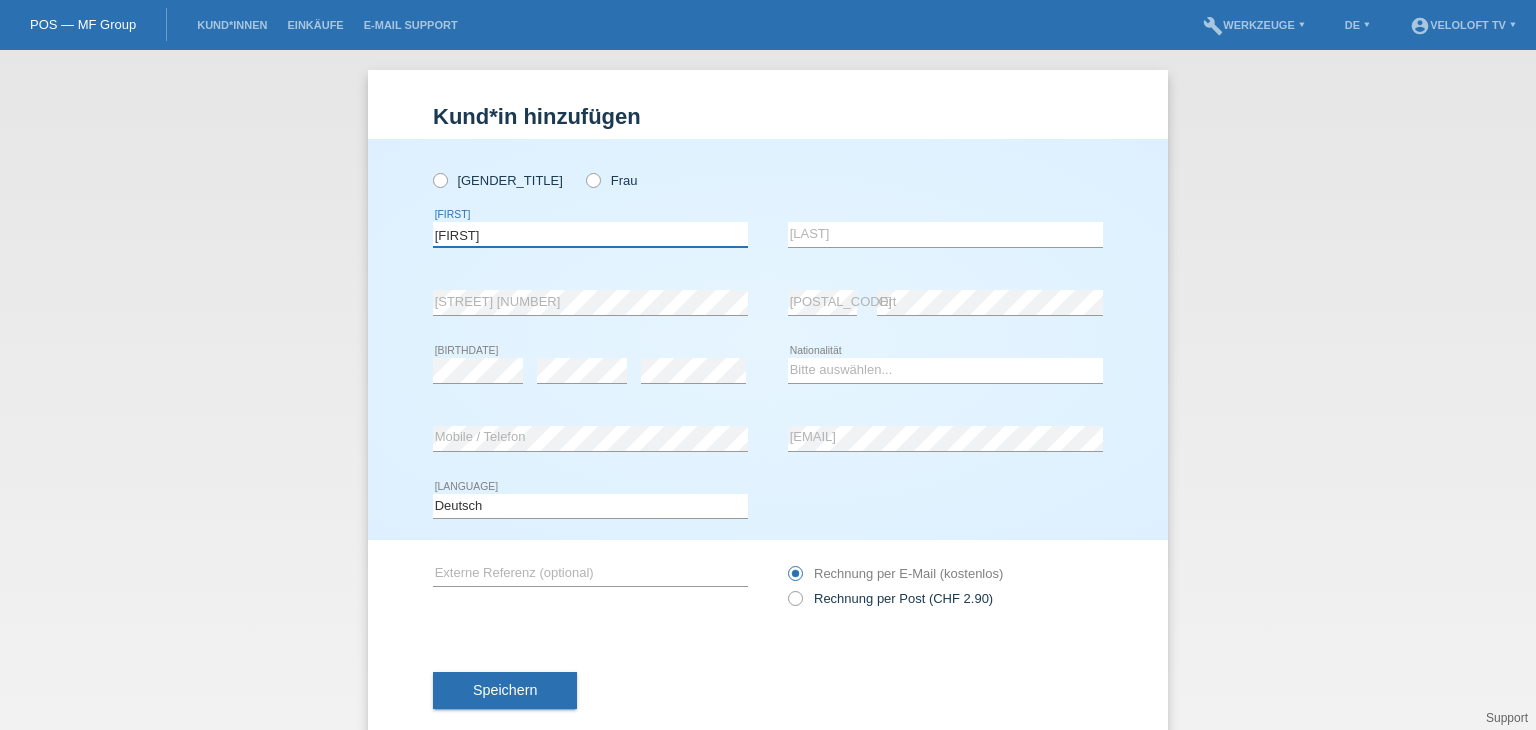 type on "Thomas" 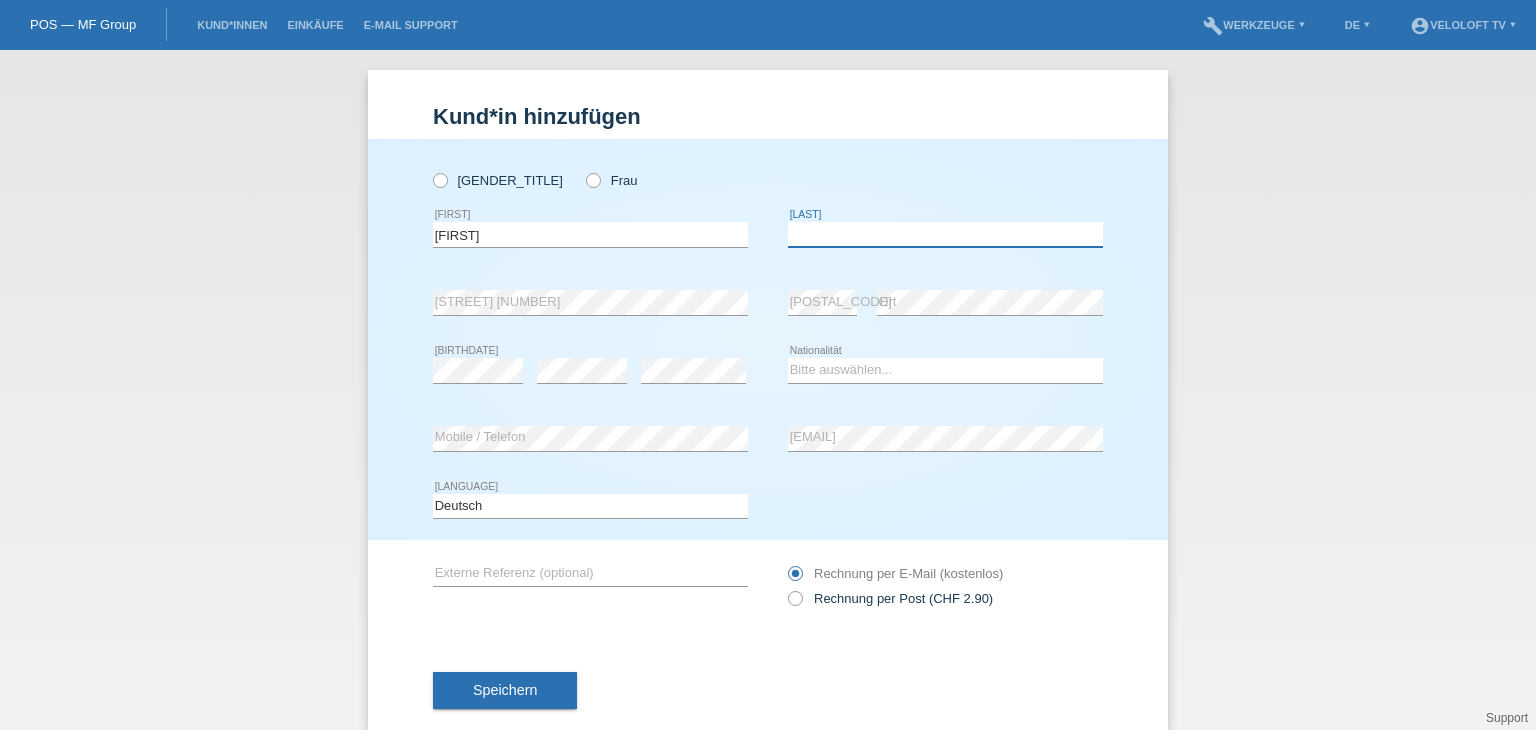click at bounding box center (945, 234) 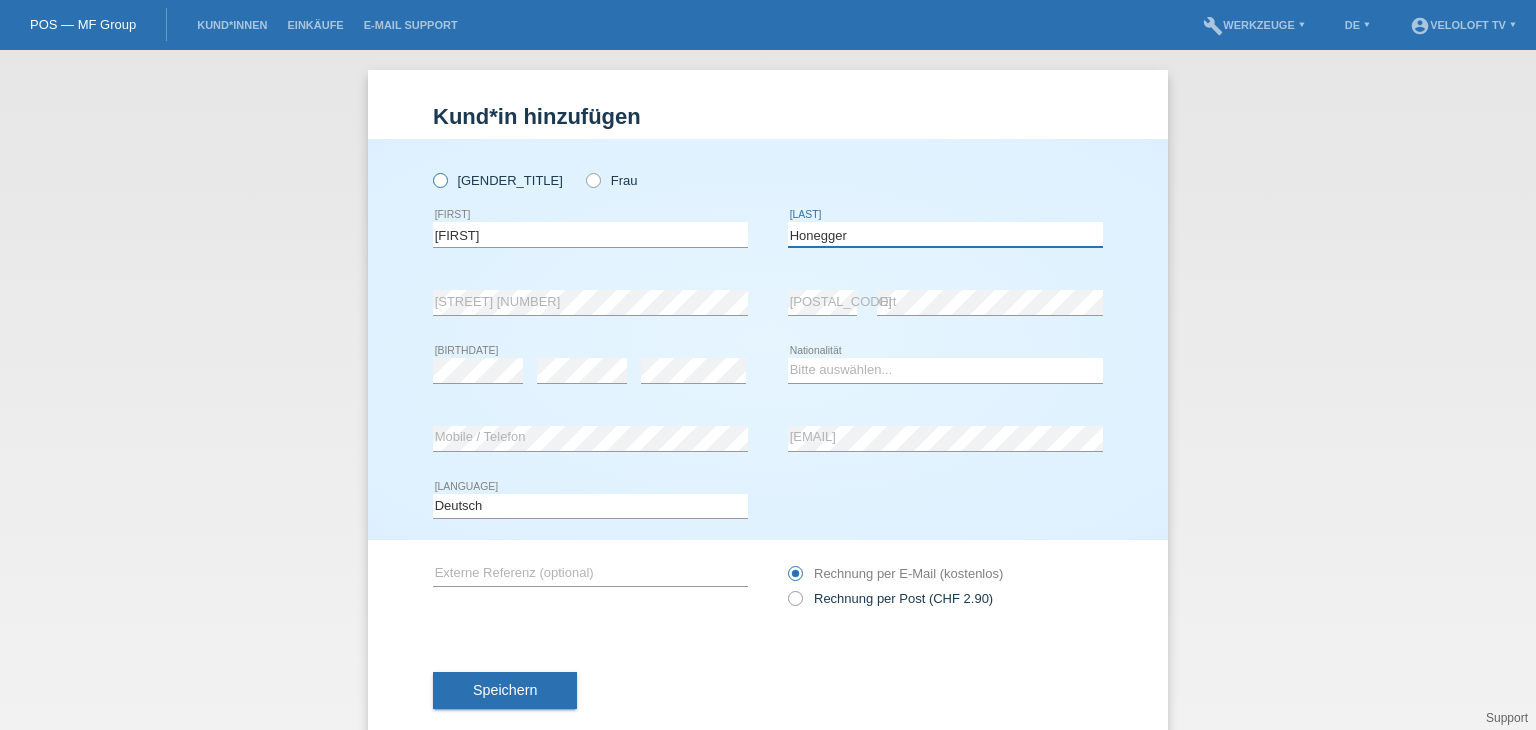 type on "Honegger" 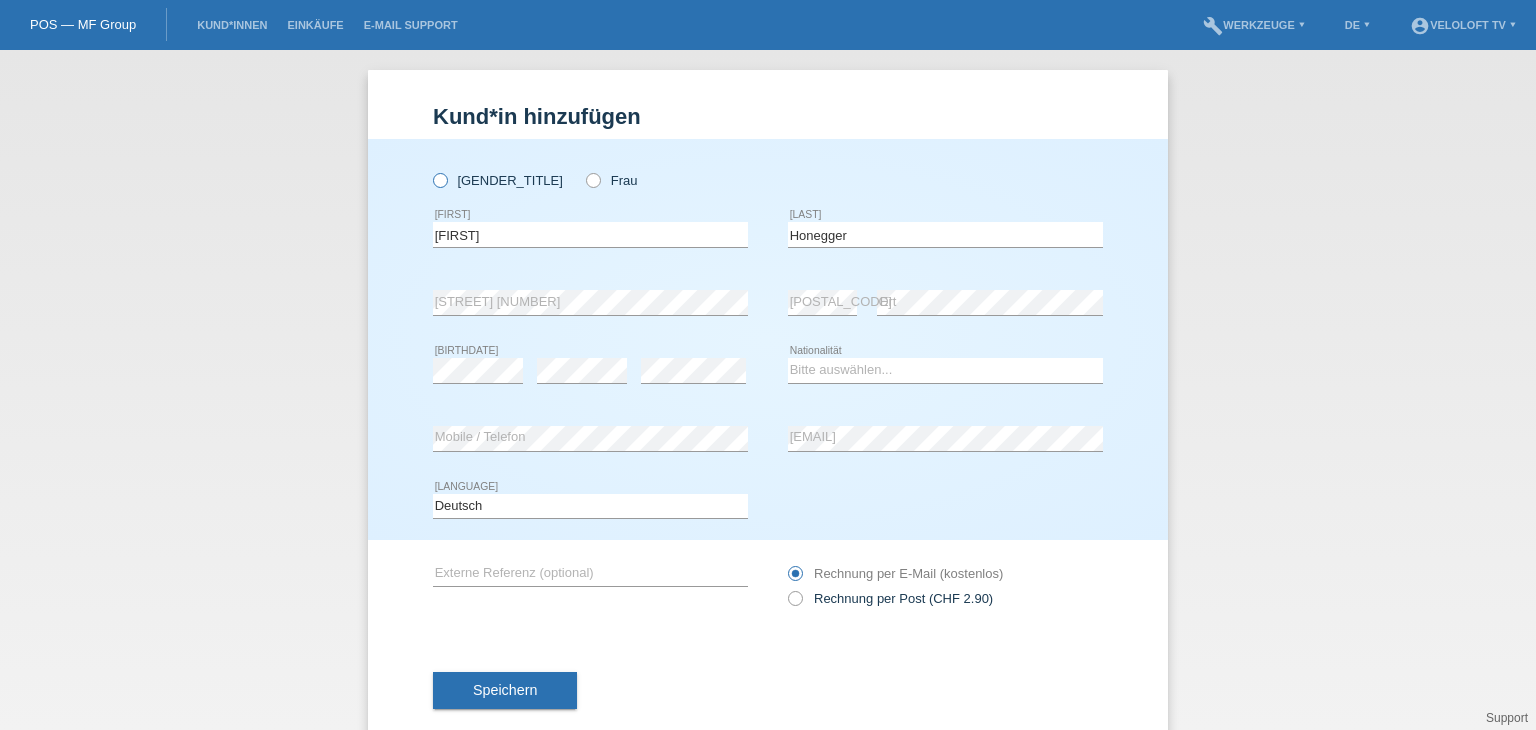 click at bounding box center [430, 170] 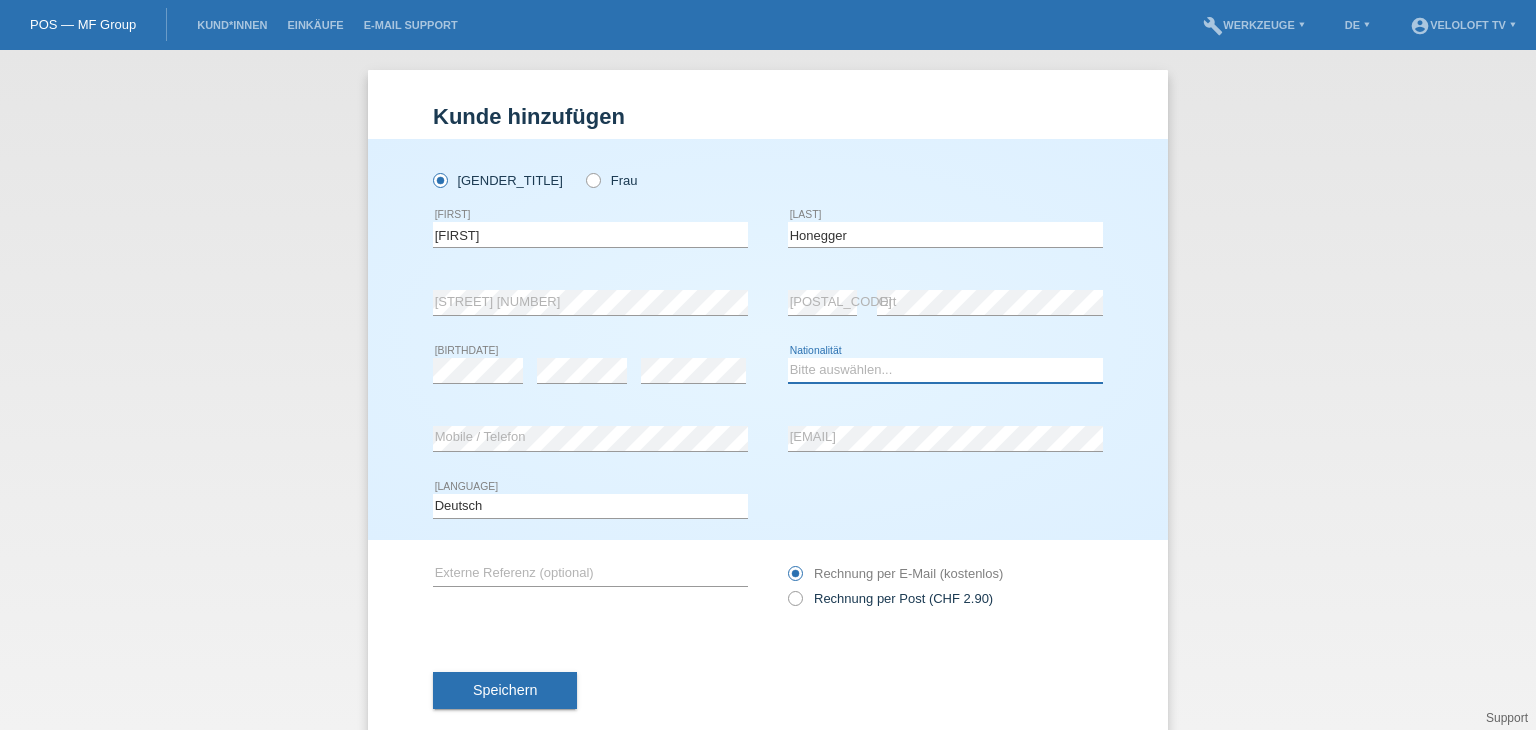 drag, startPoint x: 968, startPoint y: 376, endPoint x: 963, endPoint y: 365, distance: 12.083046 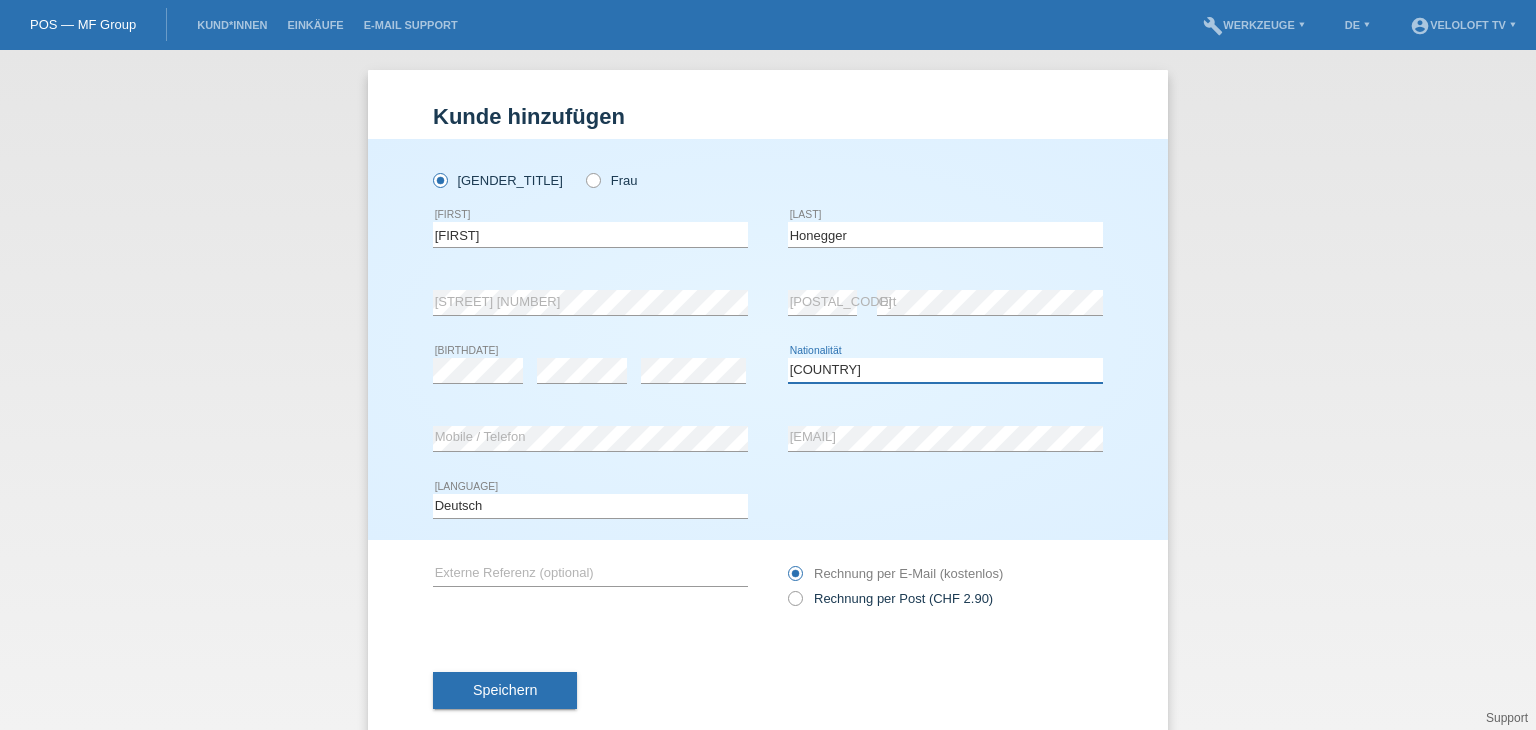 click on "Bitte auswählen...
Schweiz
Deutschland
Liechtenstein
Österreich
------------
Afghanistan
Ägypten
Åland
Albanien
Algerien" at bounding box center (945, 370) 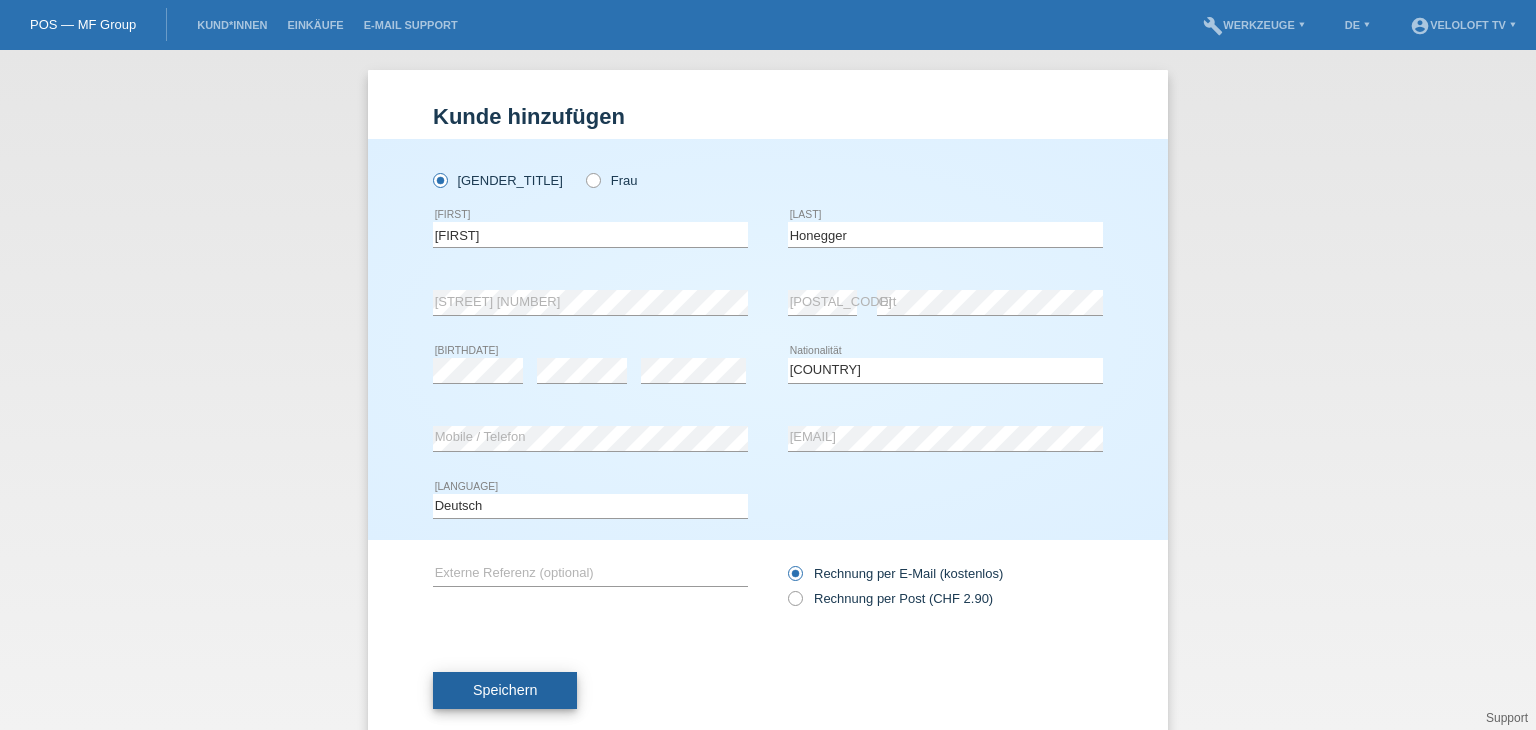 click on "Speichern" at bounding box center (505, 690) 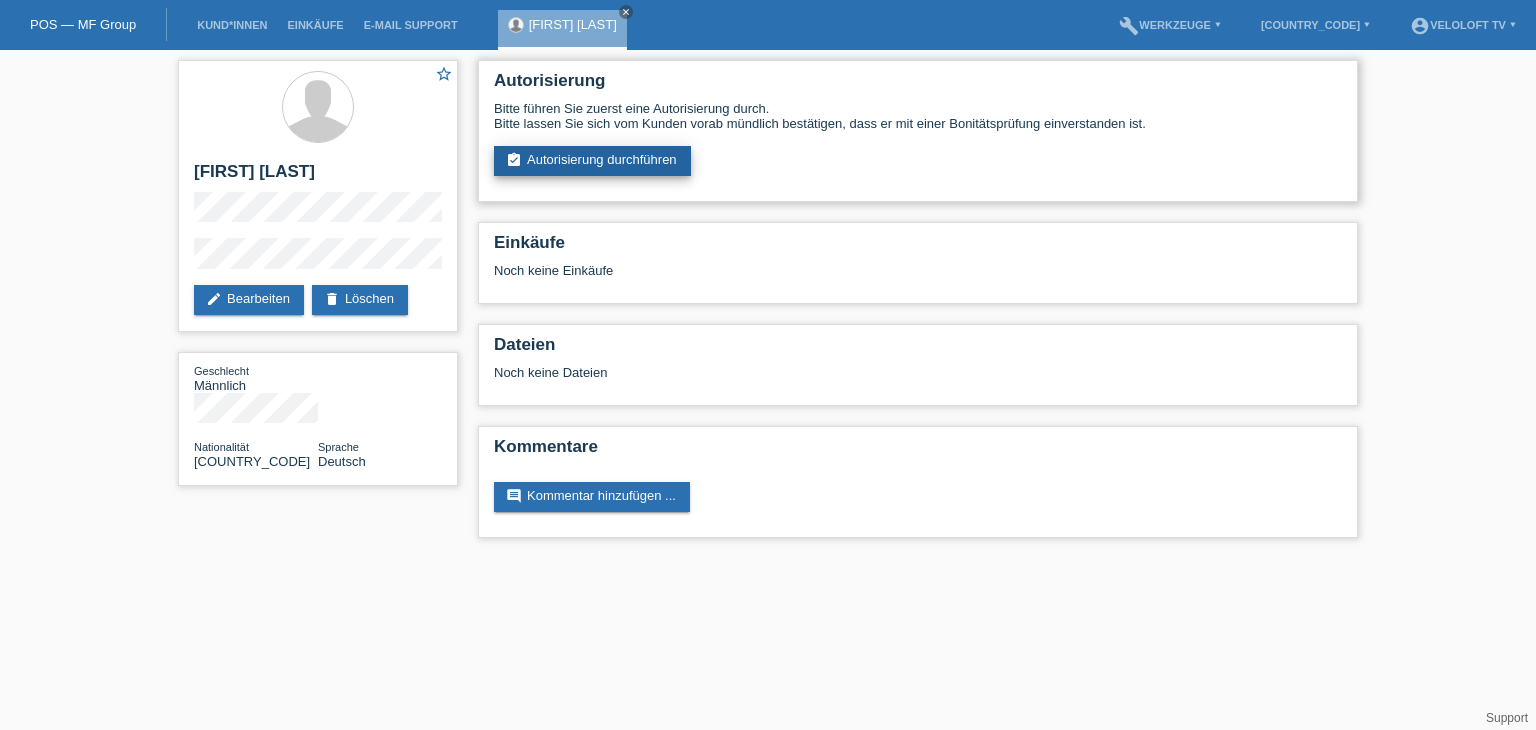 scroll, scrollTop: 0, scrollLeft: 0, axis: both 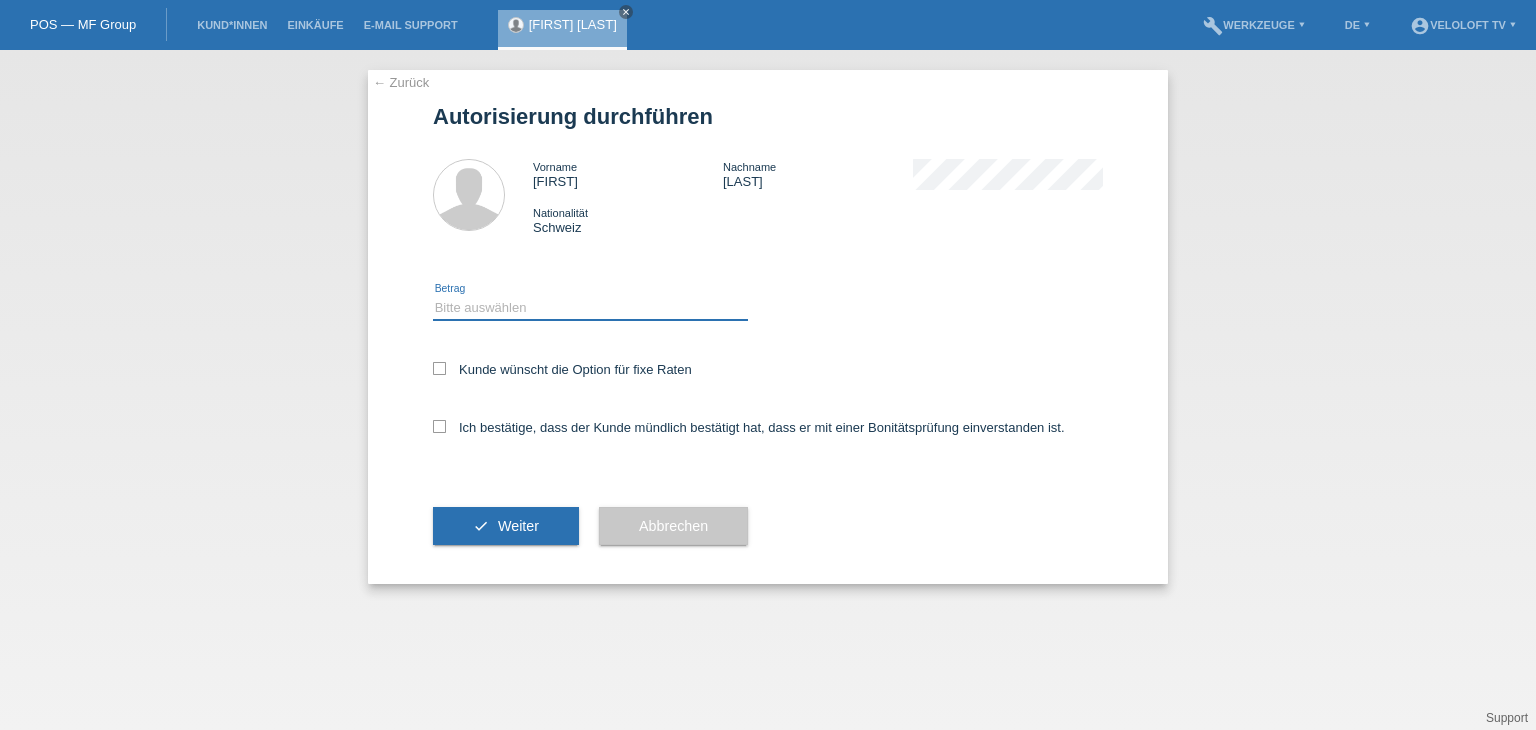 click on "Bitte auswählen
CHF 1.00 - CHF 499.00
CHF 500.00 - CHF 1'999.00
CHF 2'000.00 - CHF 15'000.00" at bounding box center [590, 308] 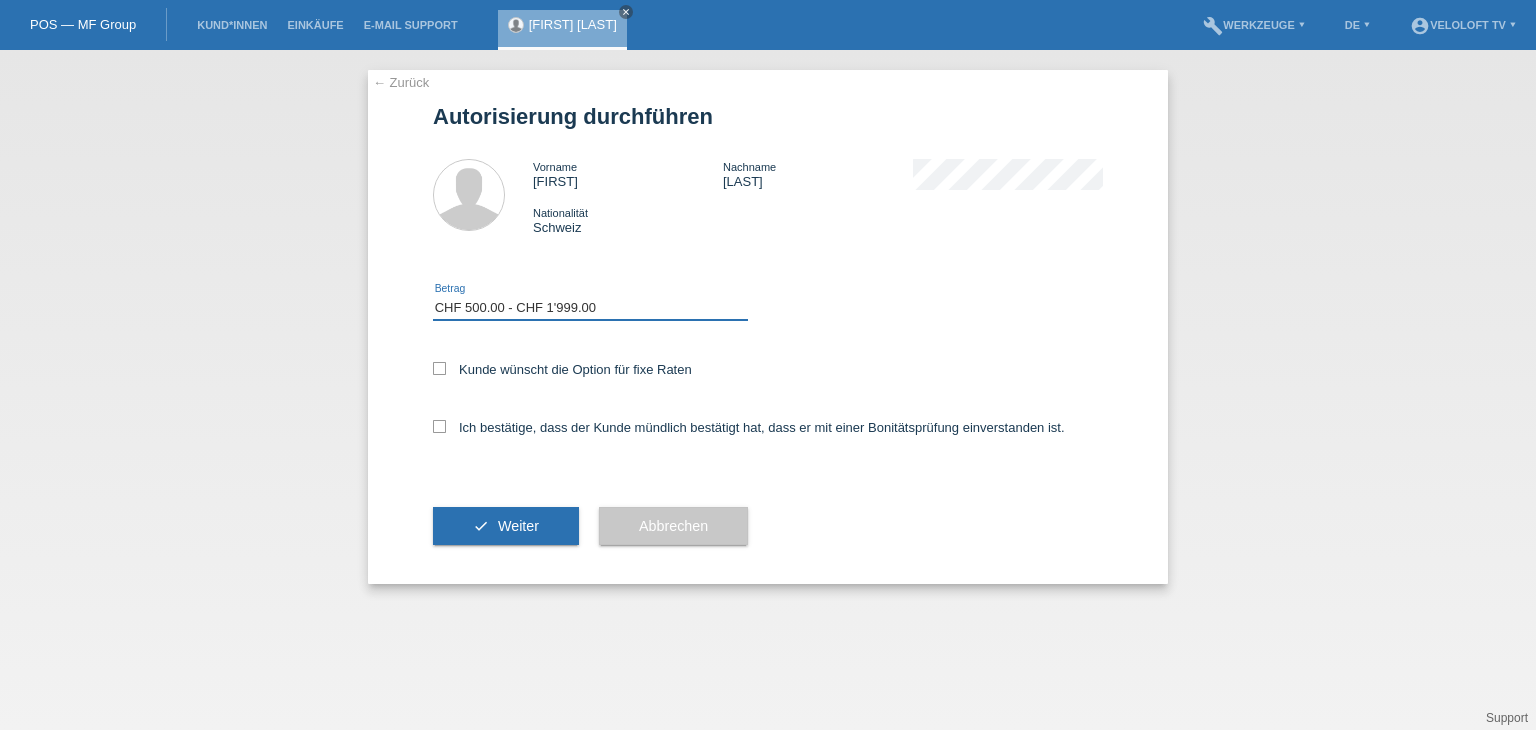 click on "Bitte auswählen
CHF 1.00 - CHF 499.00
CHF 500.00 - CHF 1'999.00
CHF 2'000.00 - CHF 15'000.00" at bounding box center (590, 308) 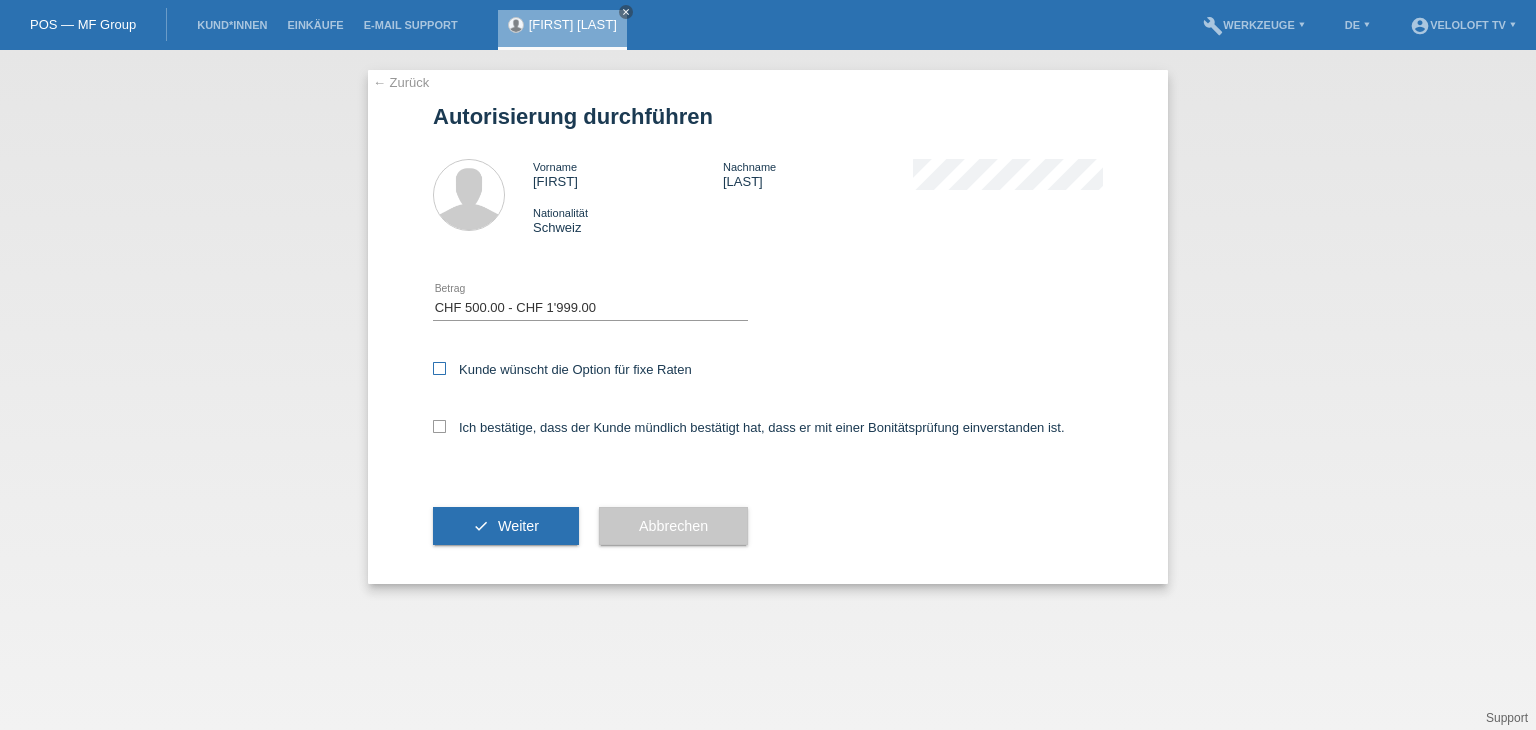 click on "Kunde wünscht die Option für fixe Raten" at bounding box center [562, 369] 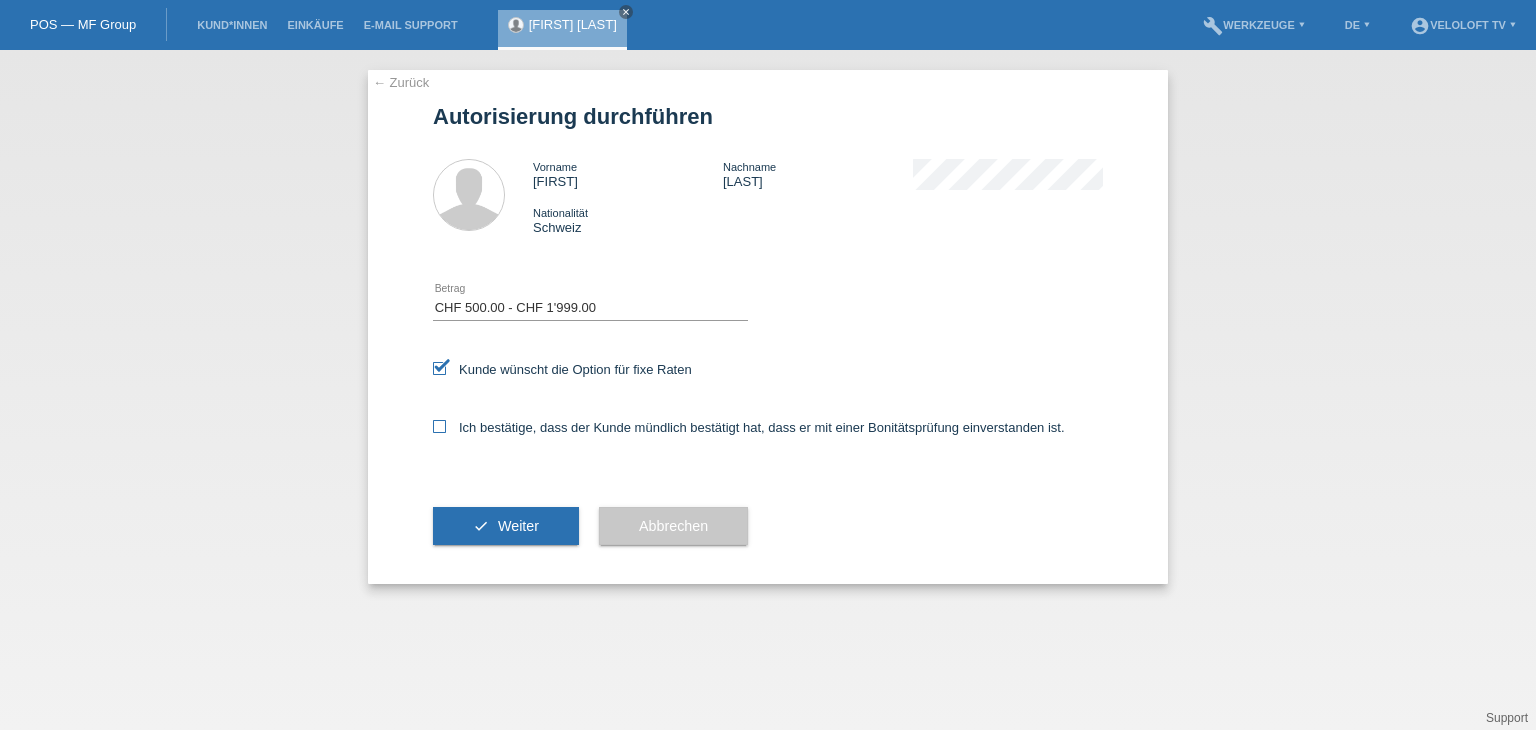click on "Ich bestätige, dass der Kunde mündlich bestätigt hat, dass er mit einer Bonitätsprüfung einverstanden ist." at bounding box center [562, 369] 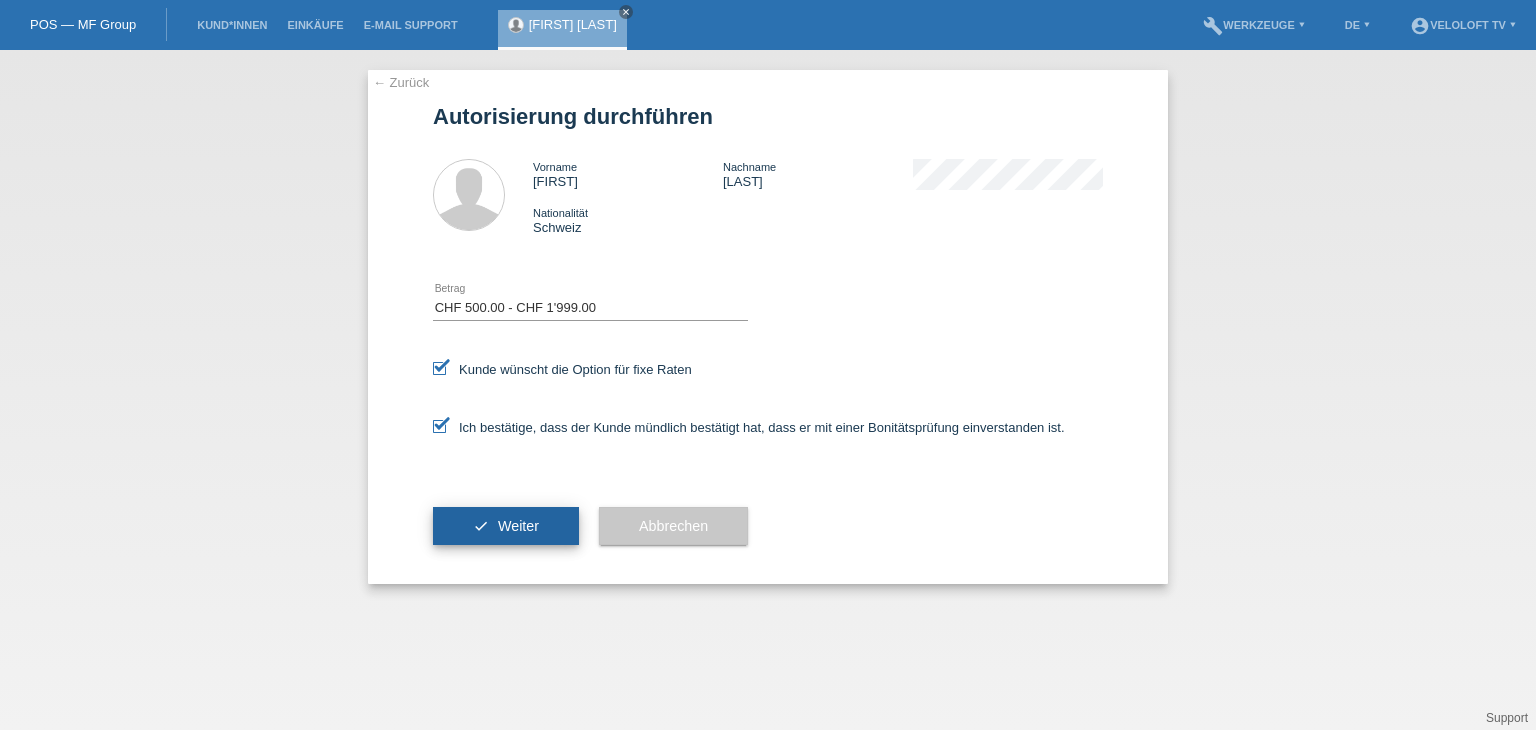 click on "check   Weiter" at bounding box center [506, 526] 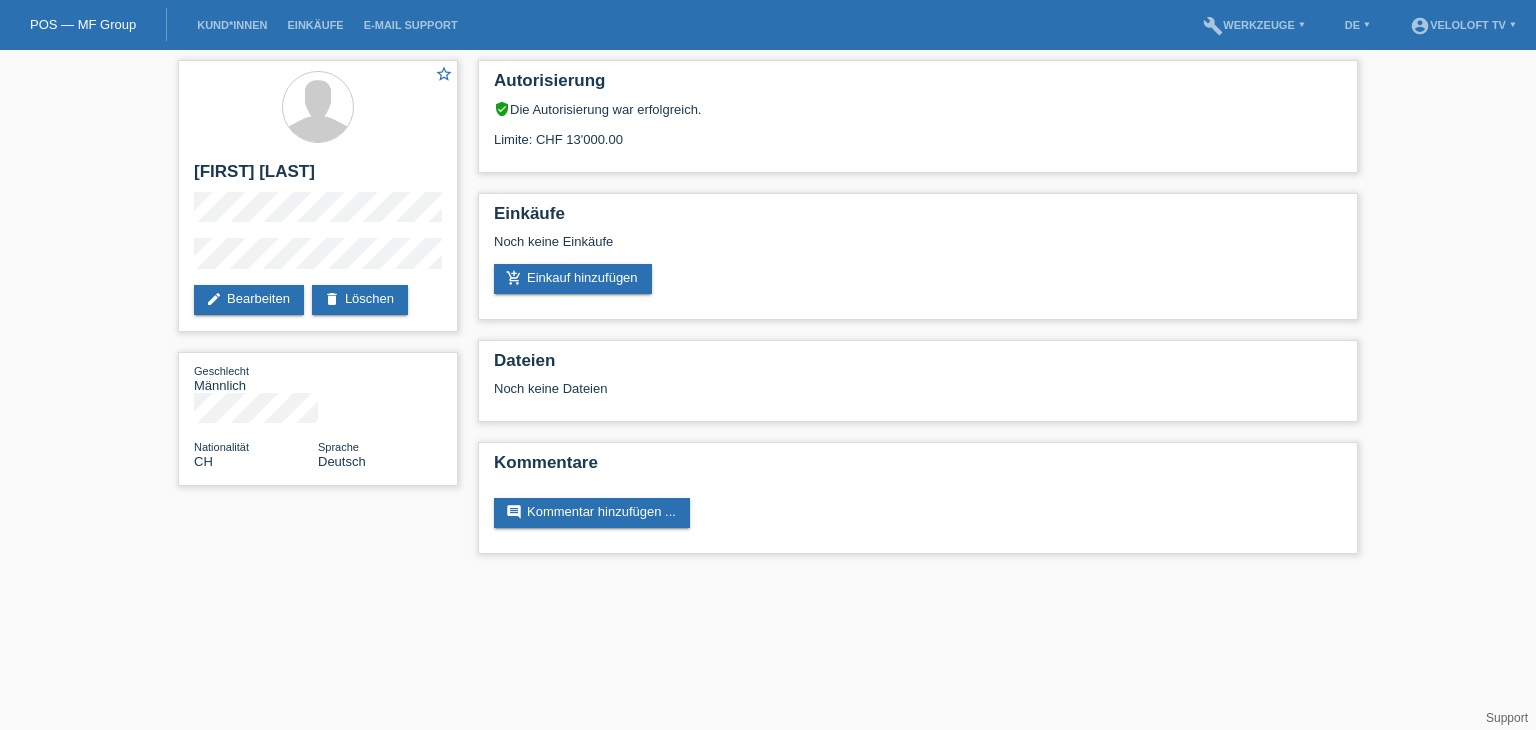 scroll, scrollTop: 0, scrollLeft: 0, axis: both 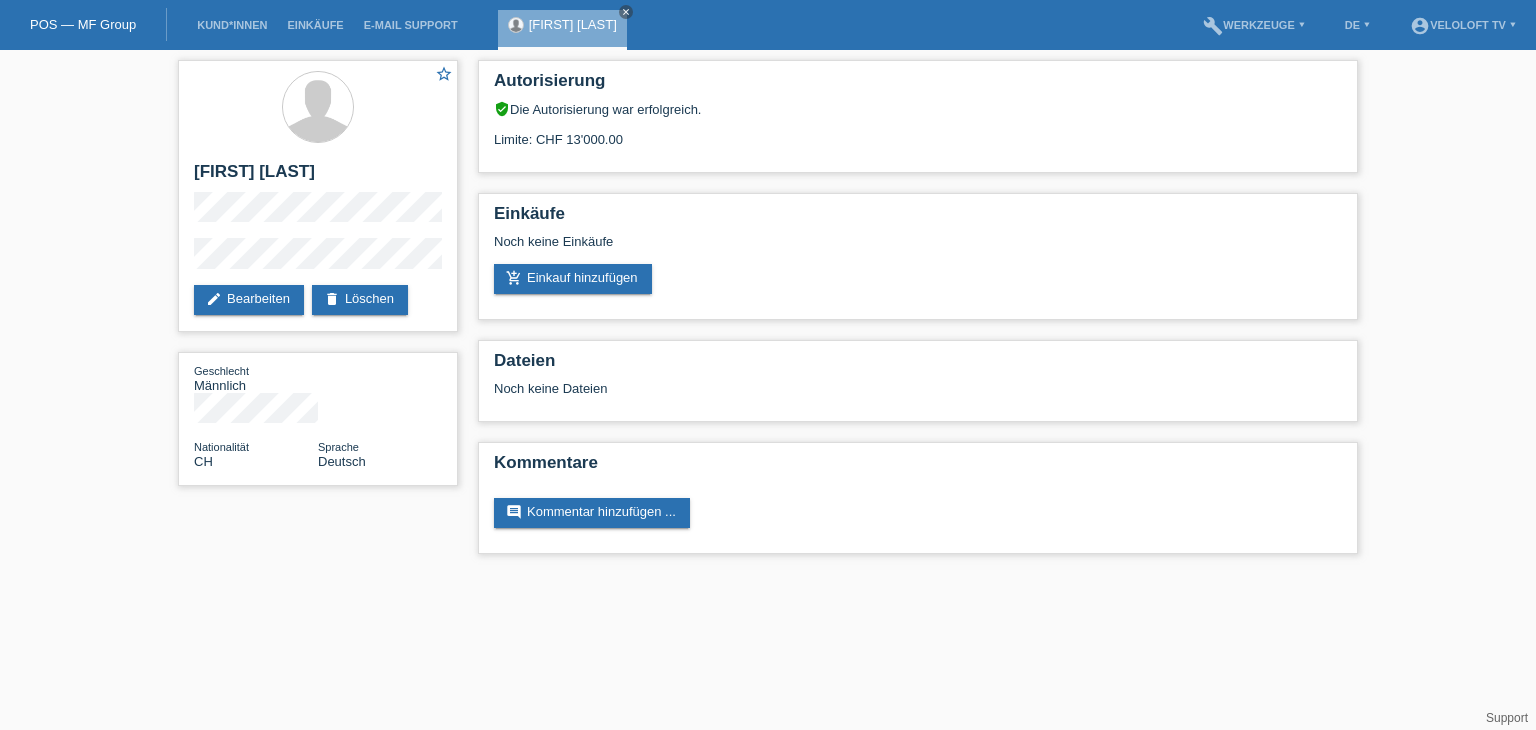 click on "[FIRST] [LAST]
close" at bounding box center (567, 25) 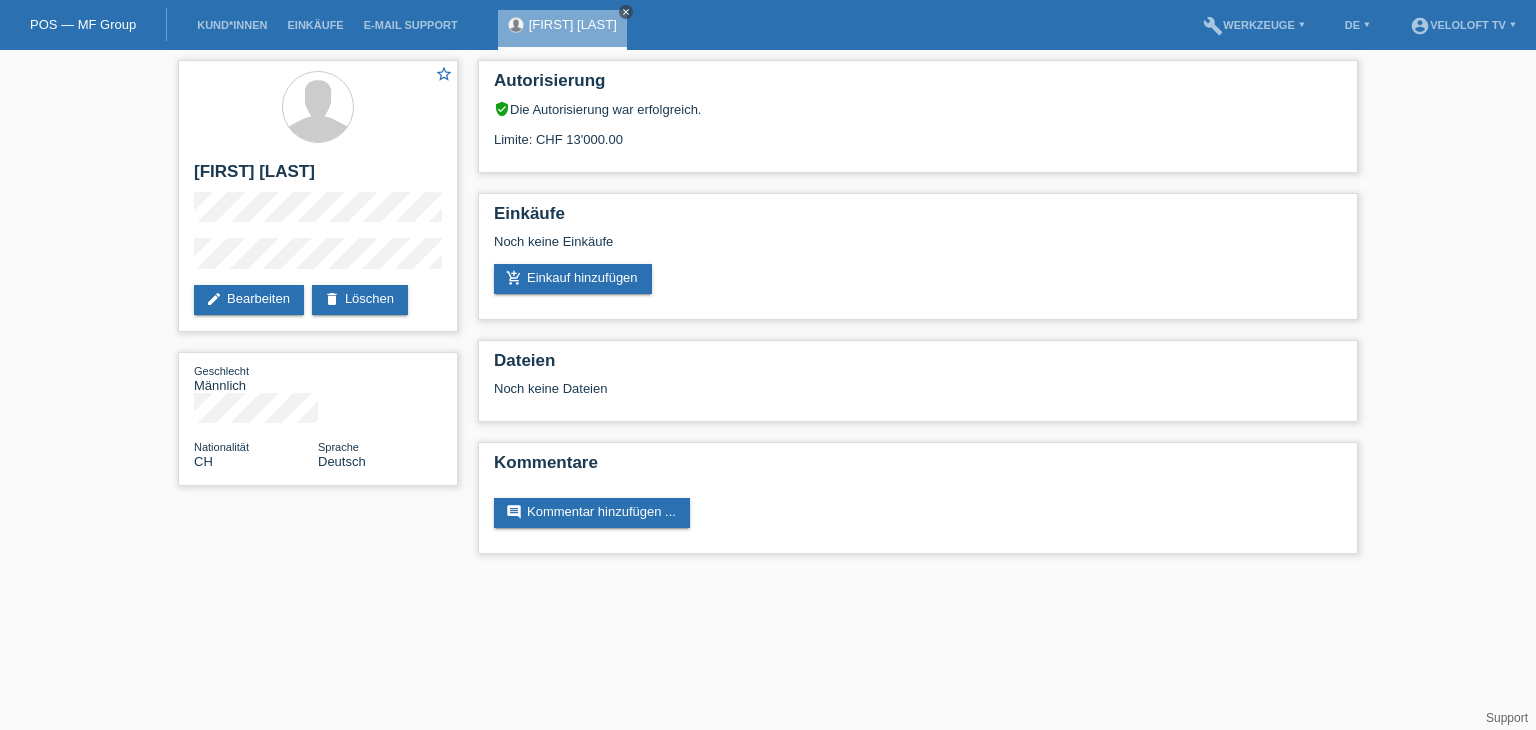 click on "close" at bounding box center [626, 12] 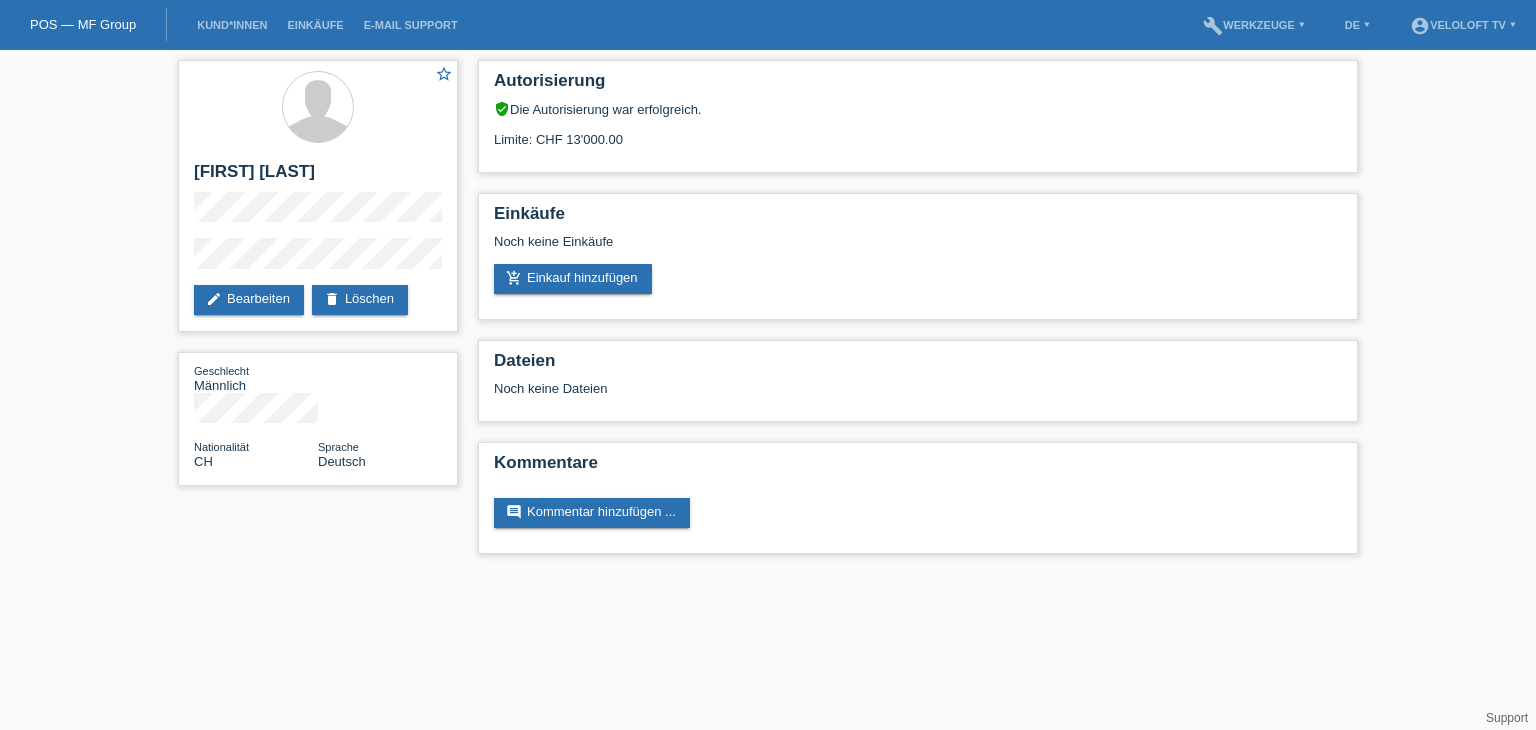 click on "Kund*innen" at bounding box center (232, 25) 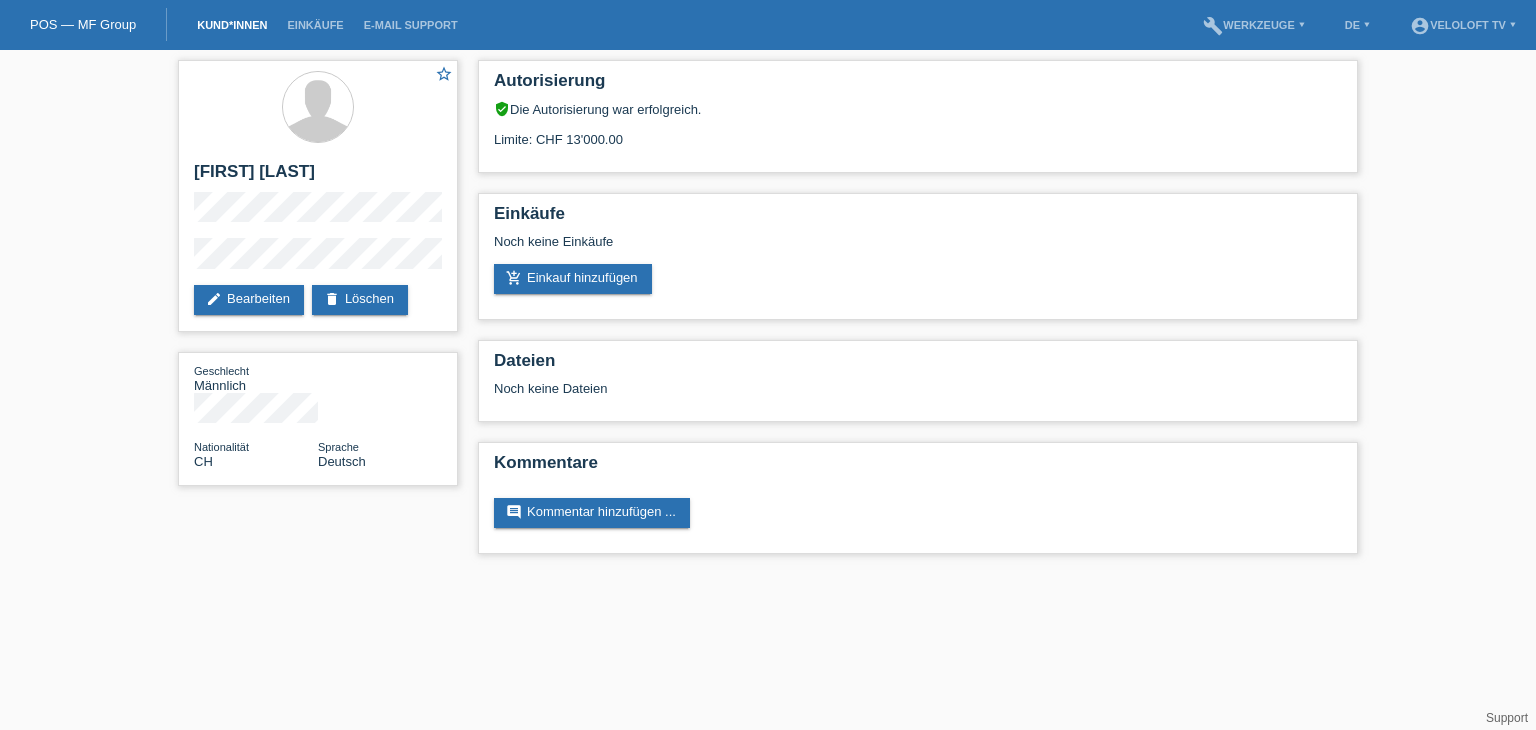 click on "Kund*innen" at bounding box center (232, 25) 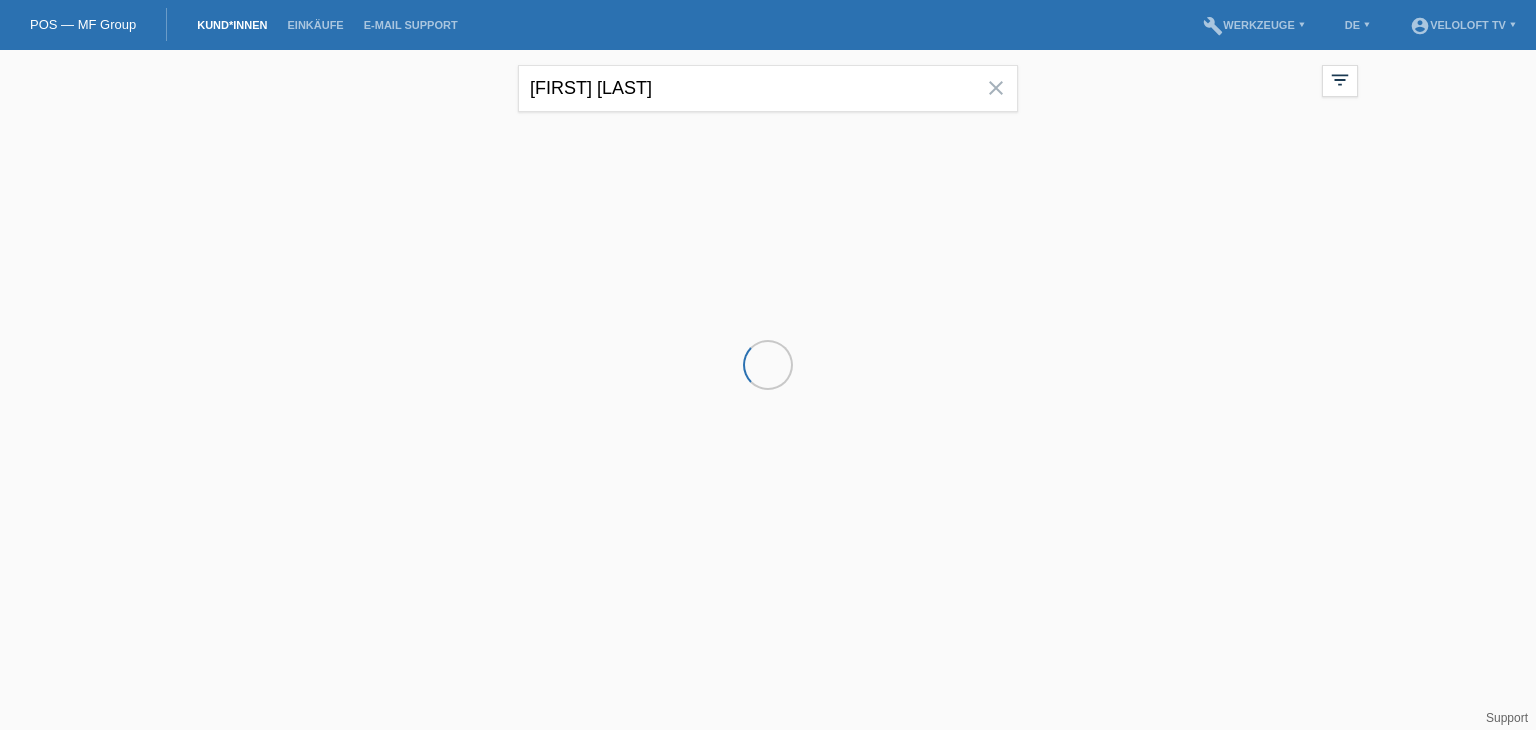 scroll, scrollTop: 0, scrollLeft: 0, axis: both 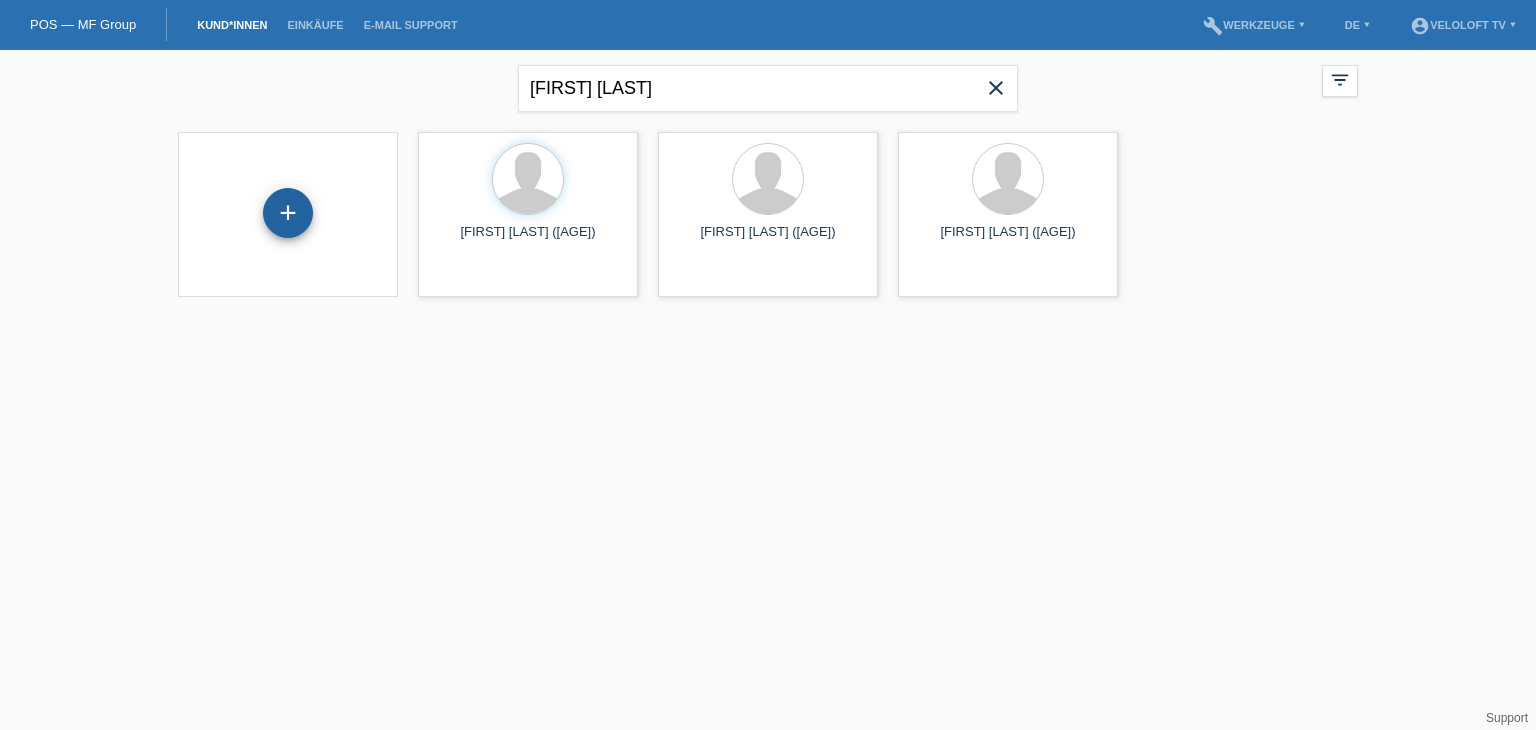 click on "+" at bounding box center (288, 213) 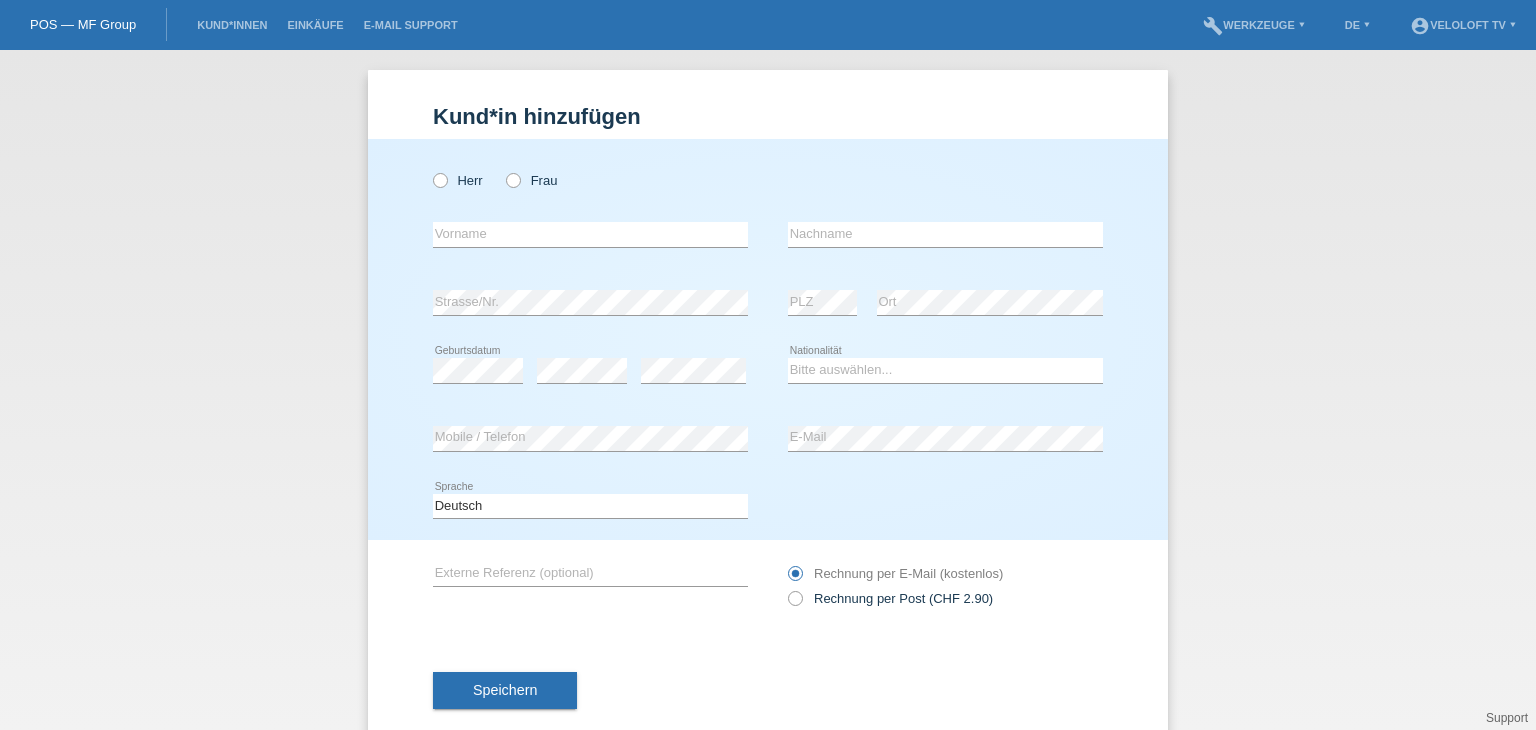 scroll, scrollTop: 0, scrollLeft: 0, axis: both 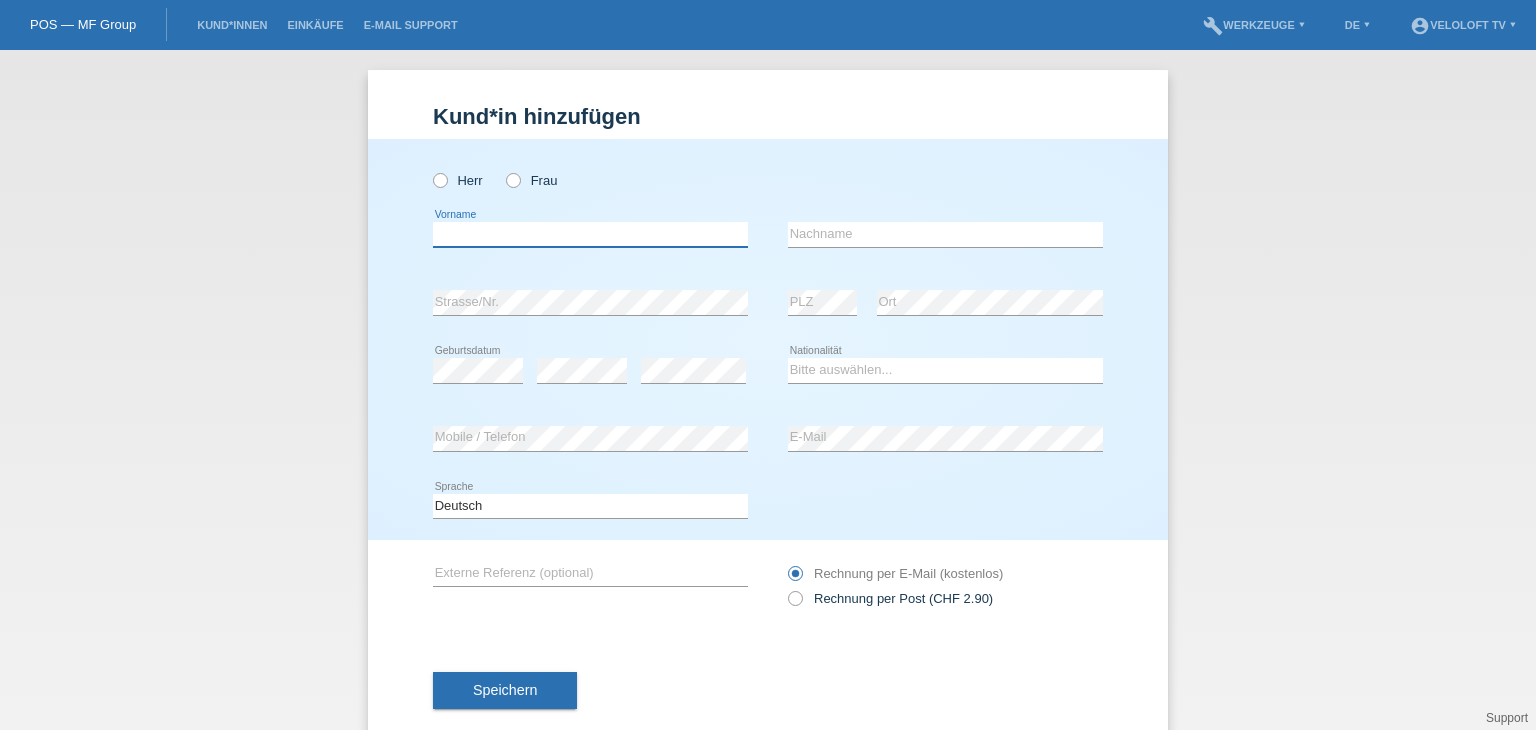 drag, startPoint x: 540, startPoint y: 235, endPoint x: 527, endPoint y: 235, distance: 13 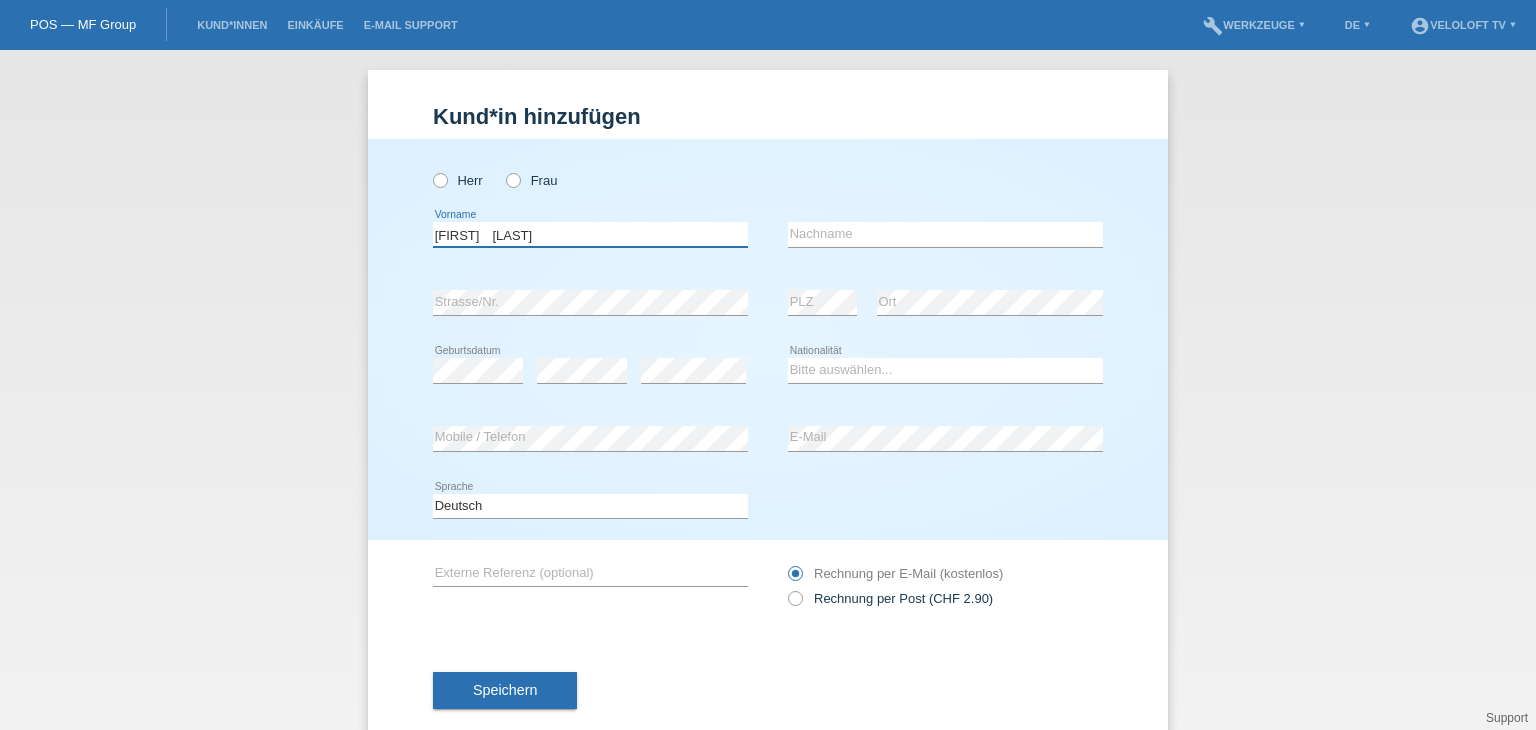 drag, startPoint x: 500, startPoint y: 231, endPoint x: 630, endPoint y: 231, distance: 130 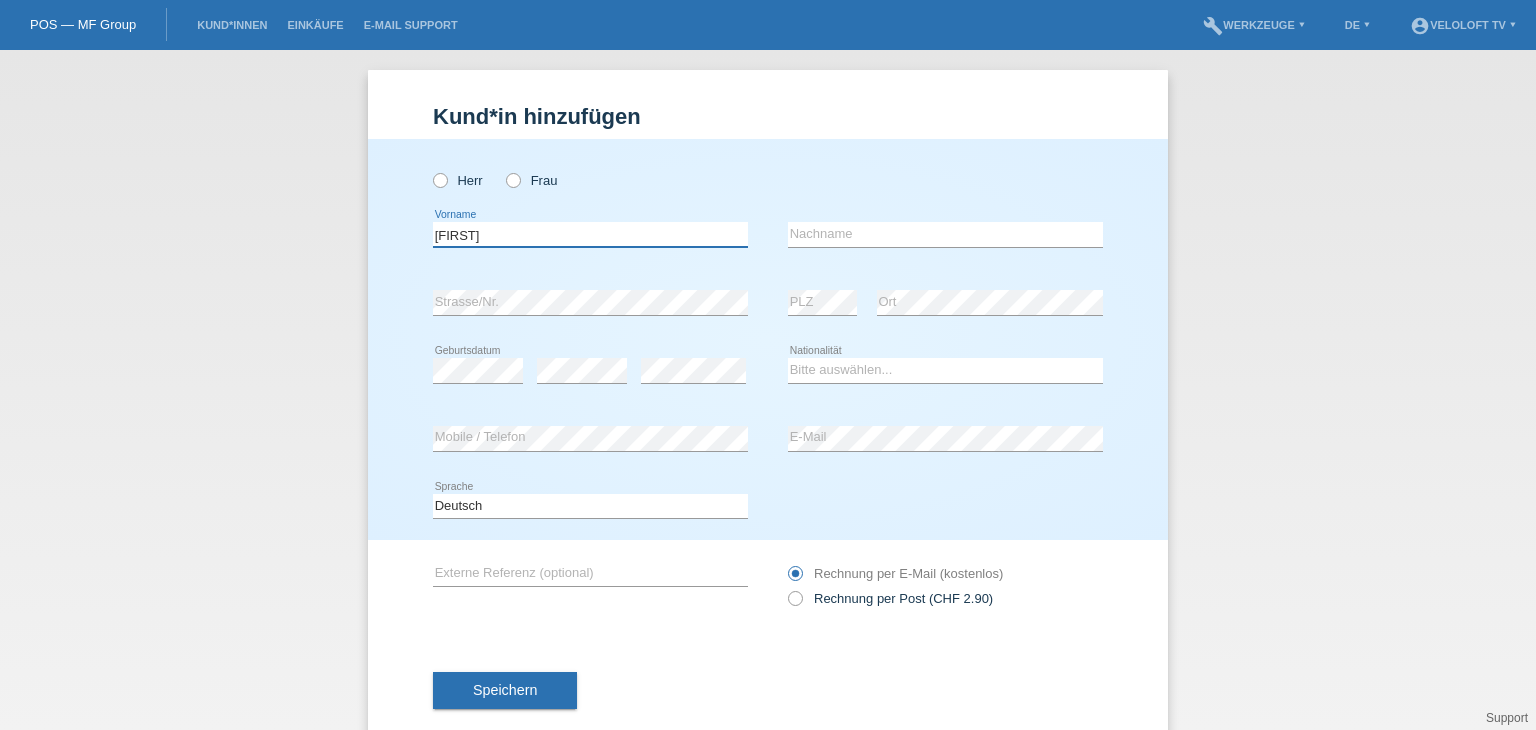 type on "[FIRST]" 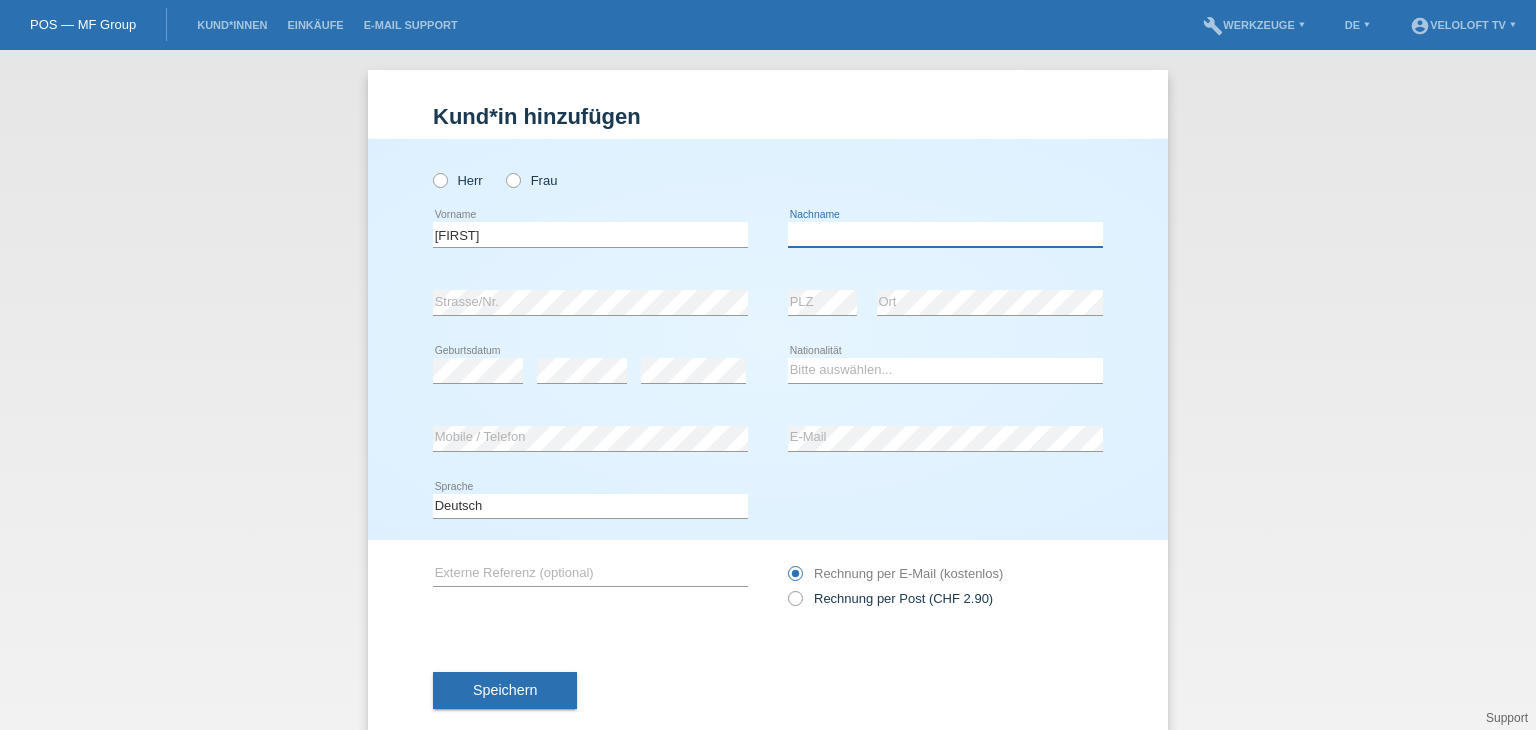 click at bounding box center (945, 234) 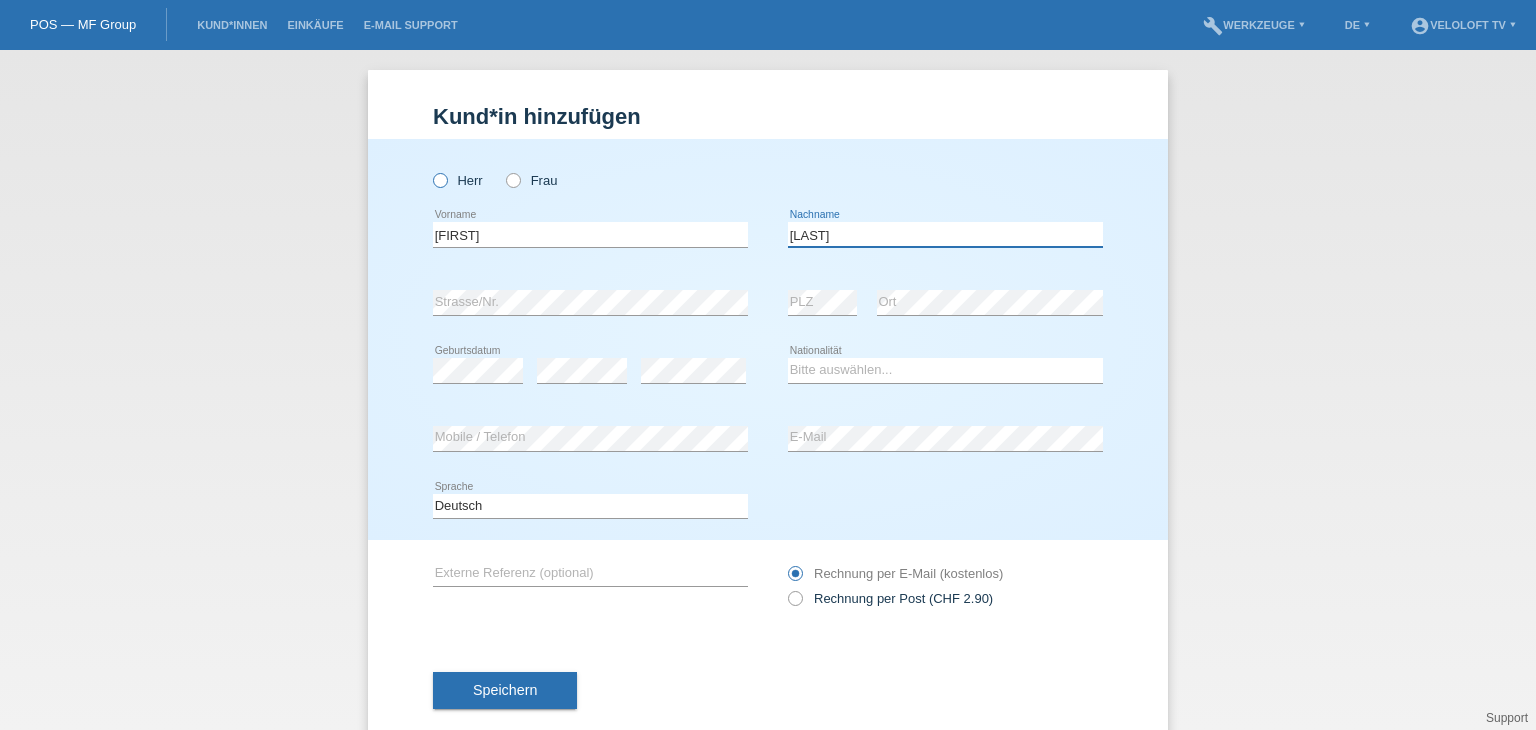 type on "[LAST]" 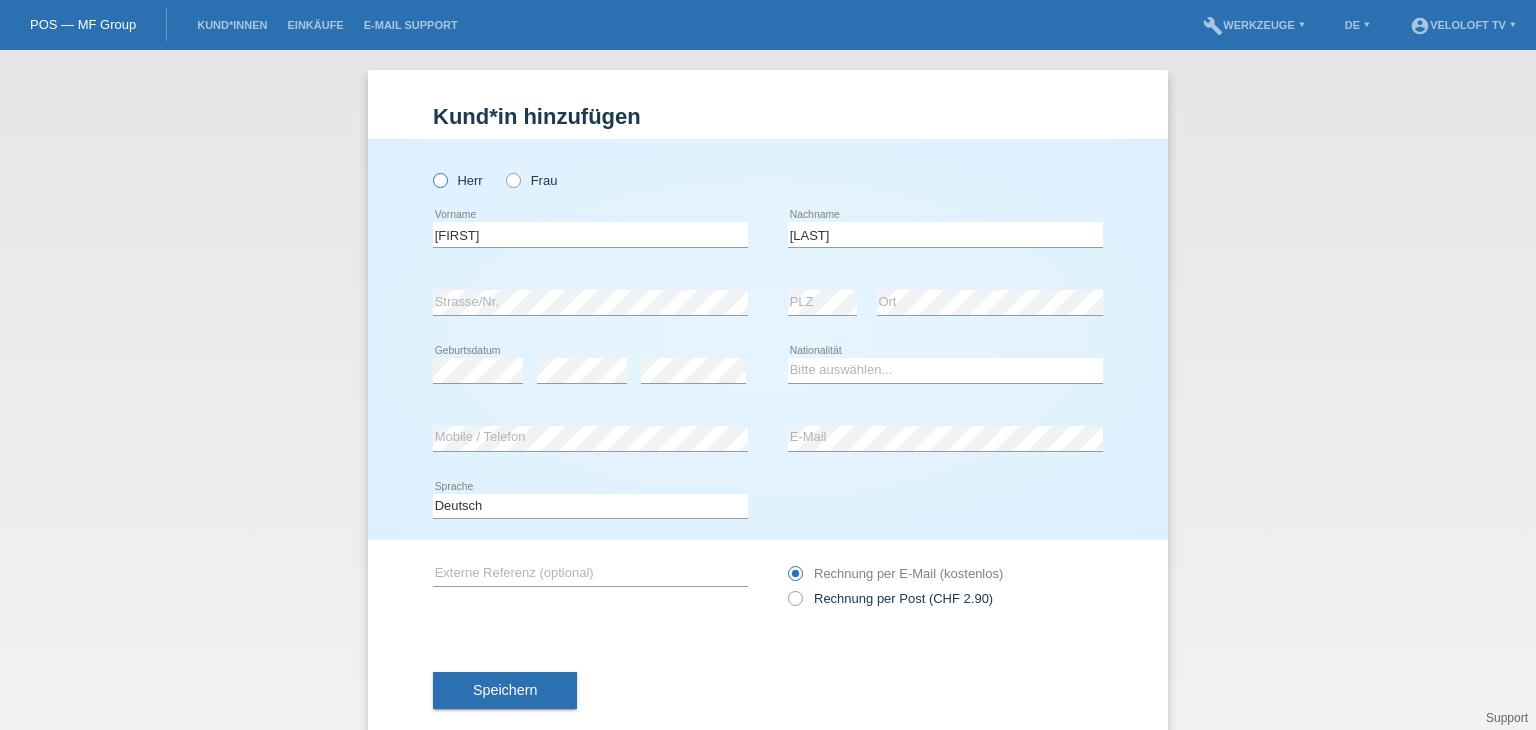 click at bounding box center (430, 170) 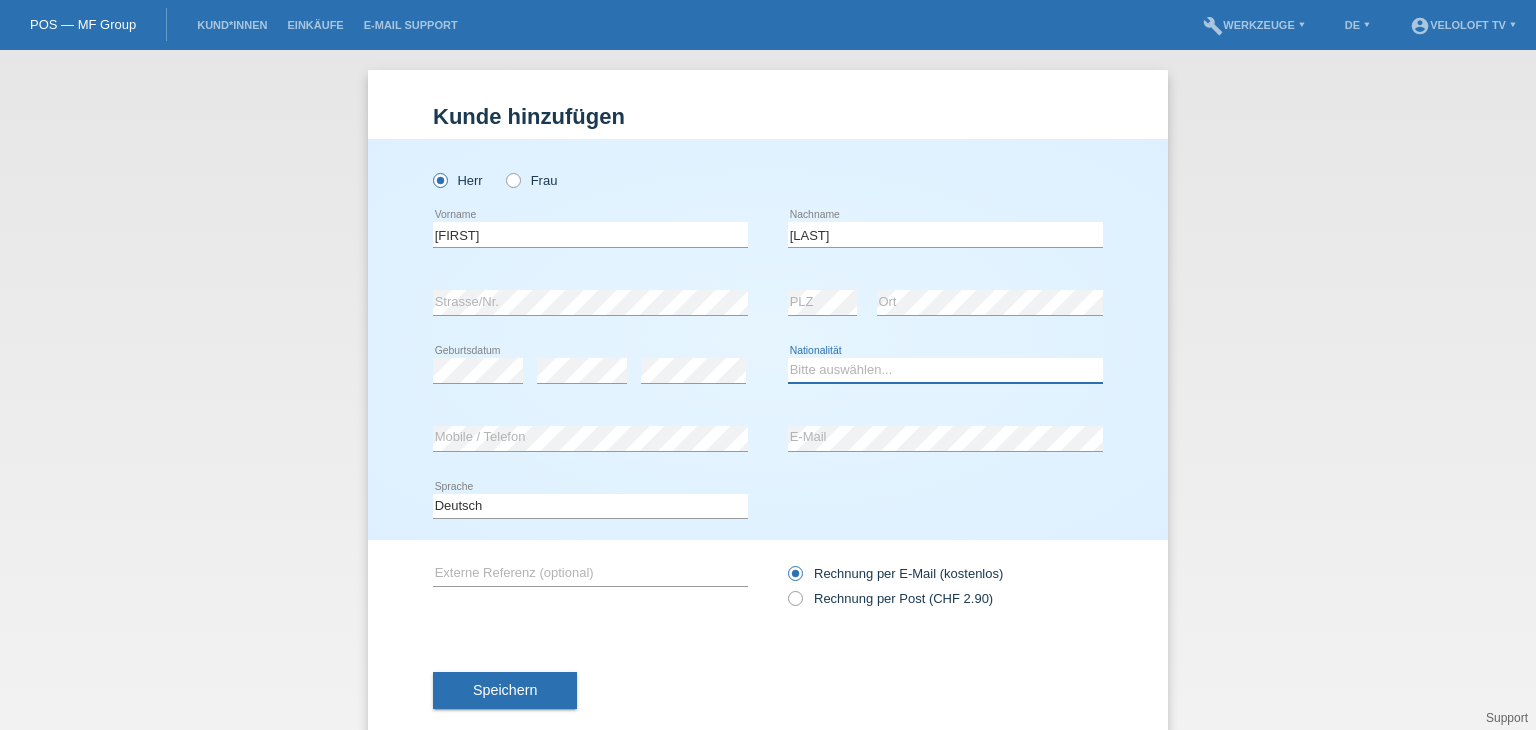 drag, startPoint x: 884, startPoint y: 358, endPoint x: 884, endPoint y: 369, distance: 11 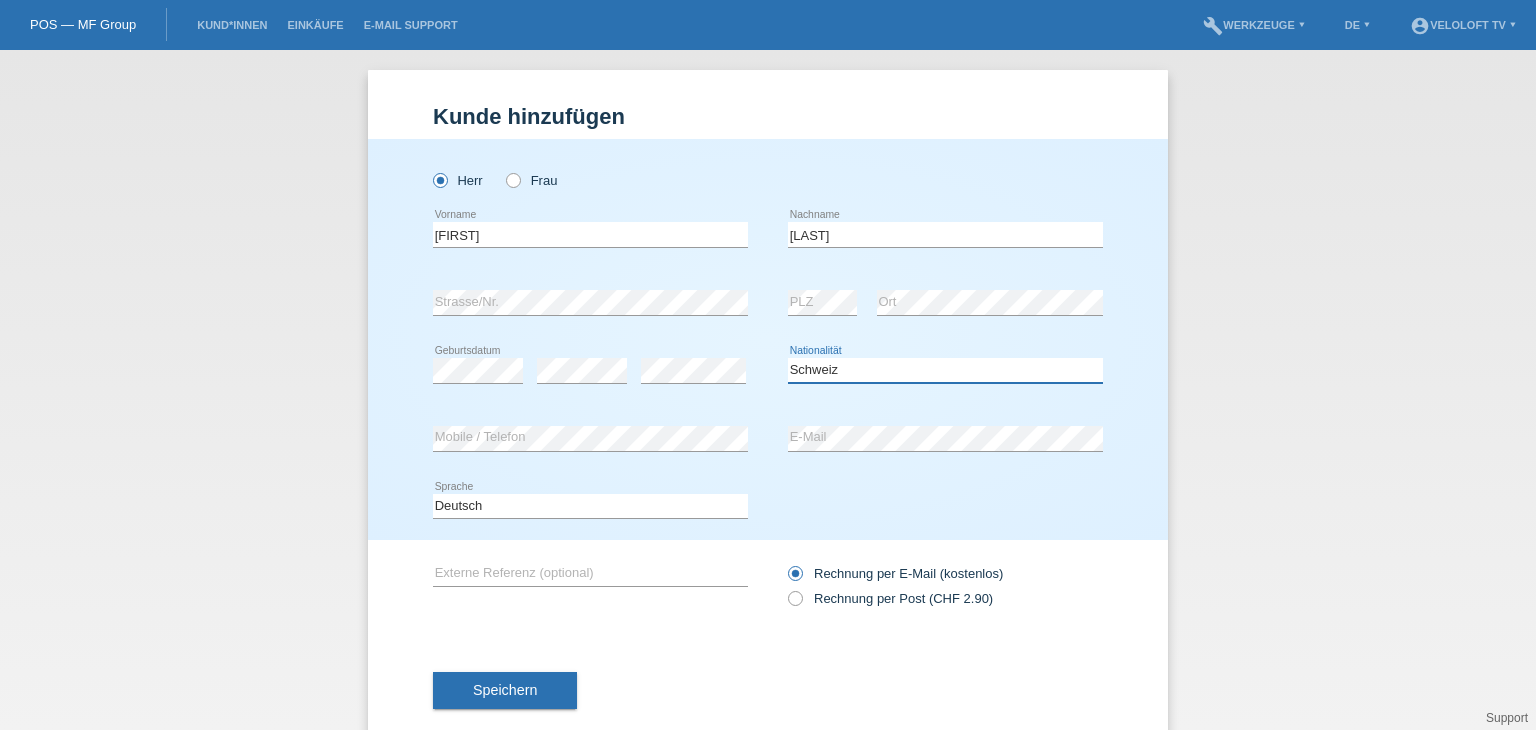 click on "Bitte auswählen...
Schweiz
Deutschland
Liechtenstein
Österreich
------------
Afghanistan
Ägypten
Åland
Albanien
Algerien" at bounding box center (945, 370) 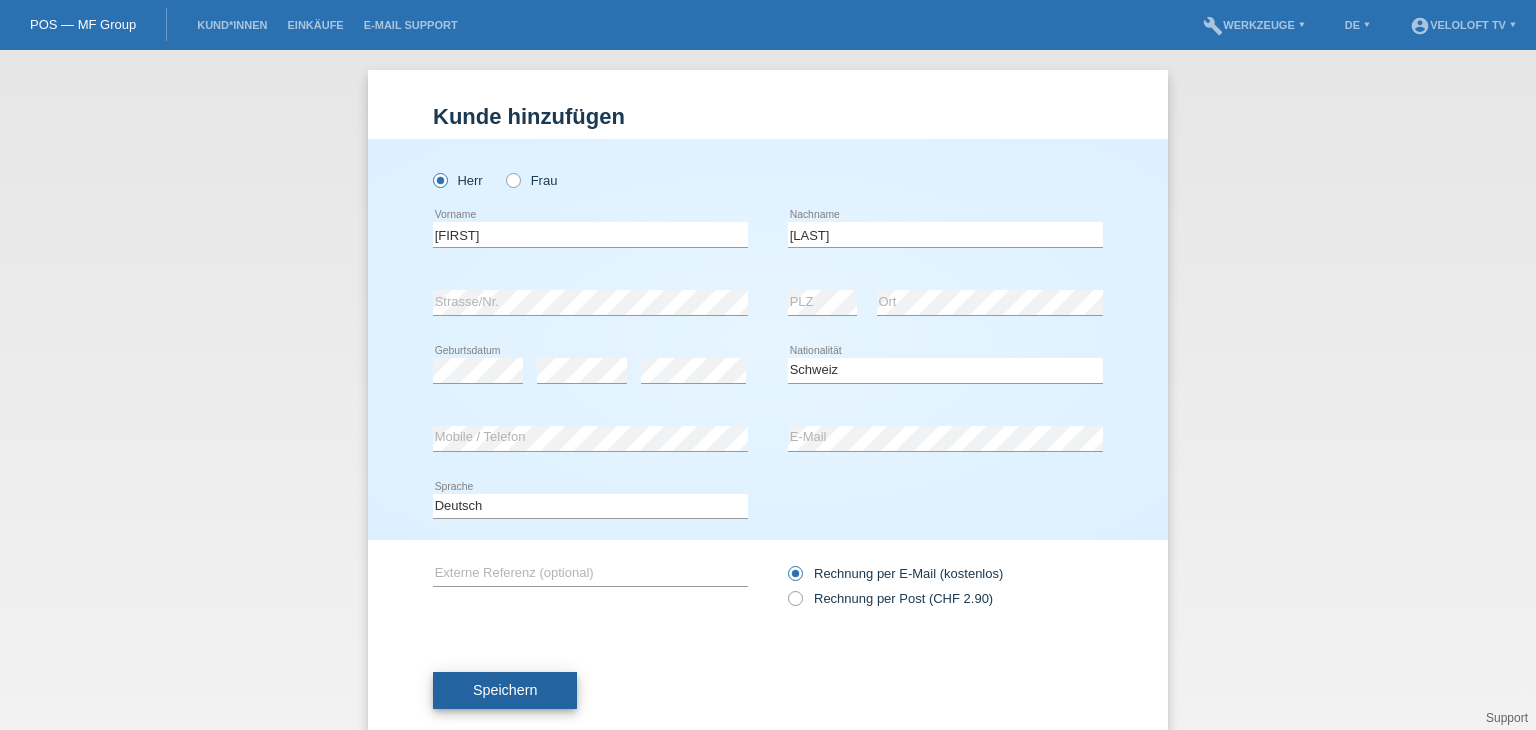 click on "Speichern" at bounding box center [505, 691] 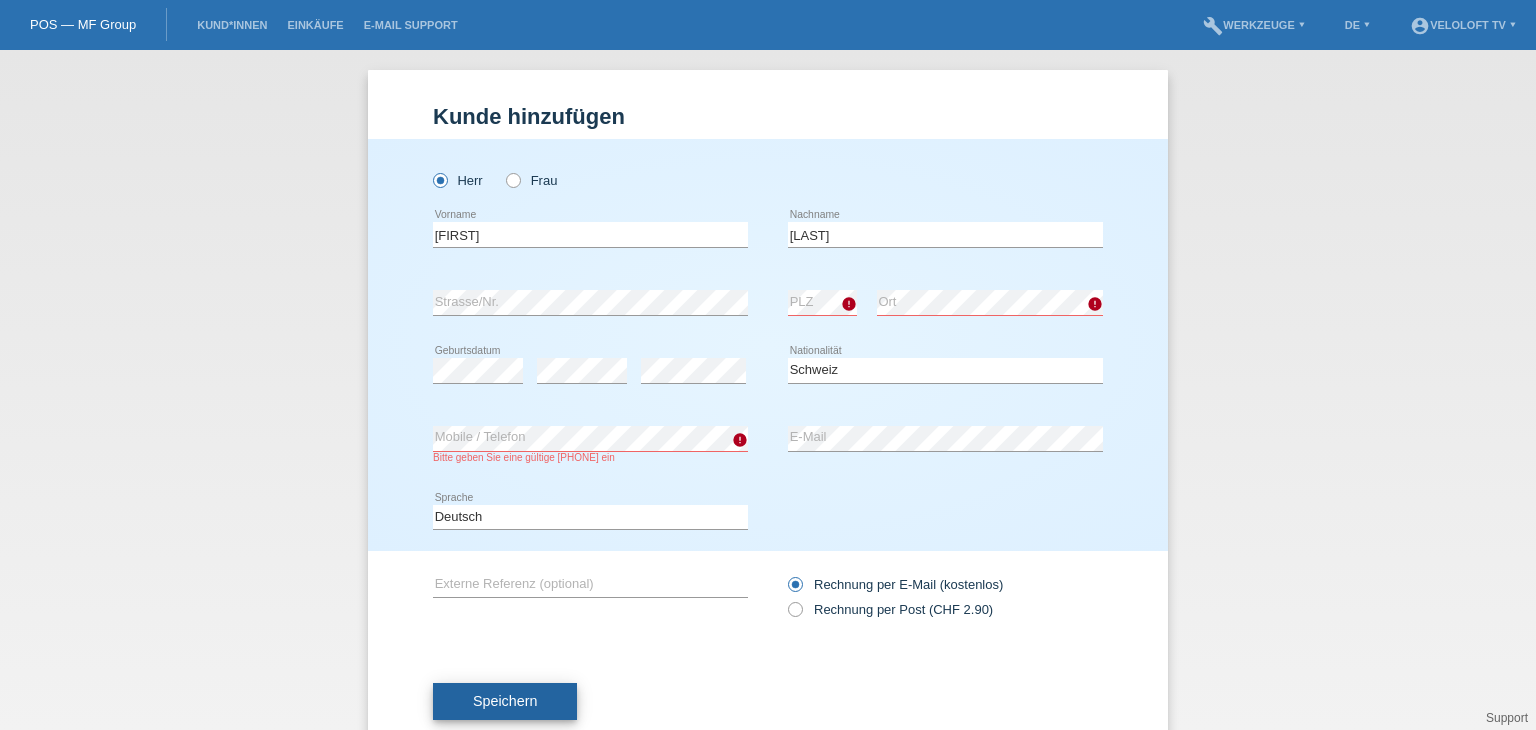 click on "Speichern" at bounding box center [505, 702] 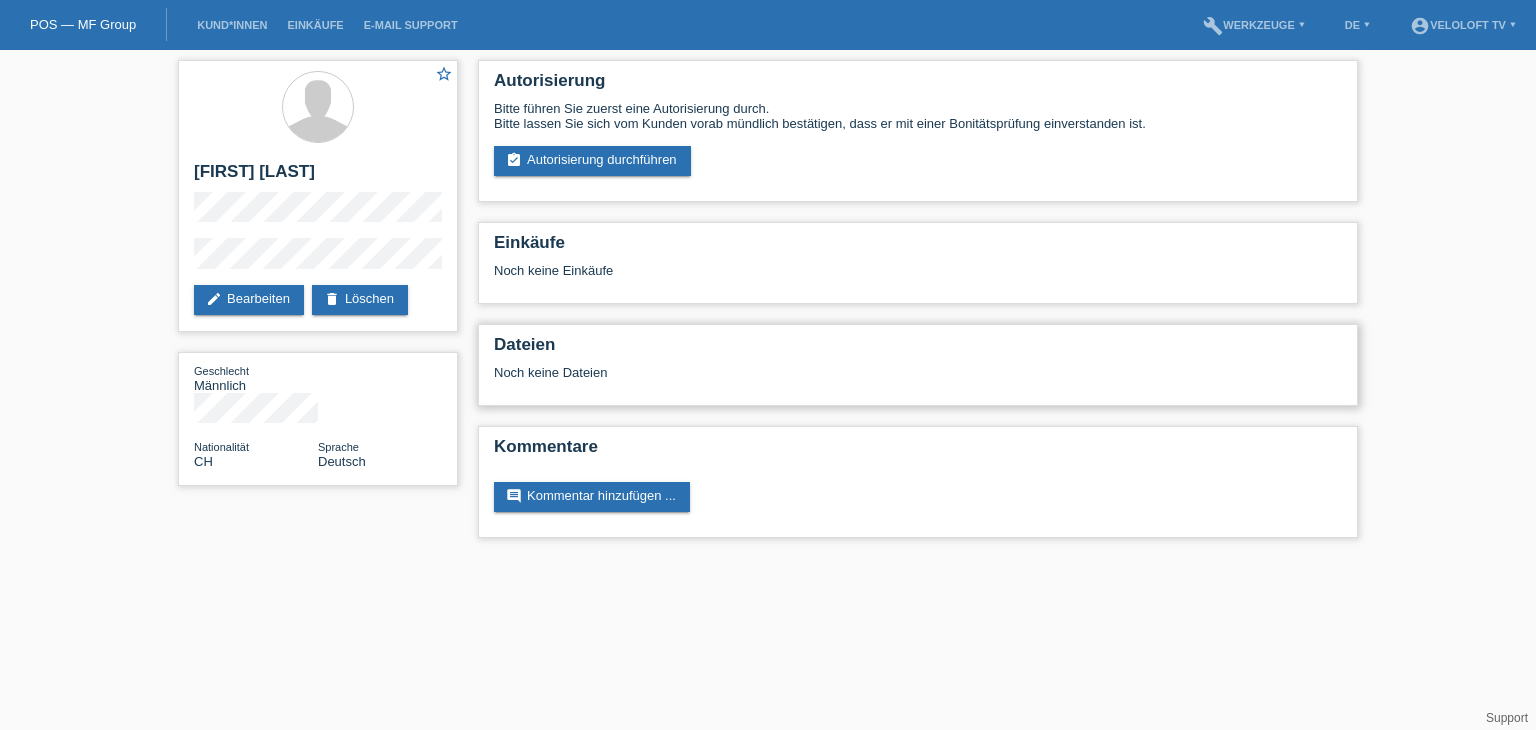 scroll, scrollTop: 0, scrollLeft: 0, axis: both 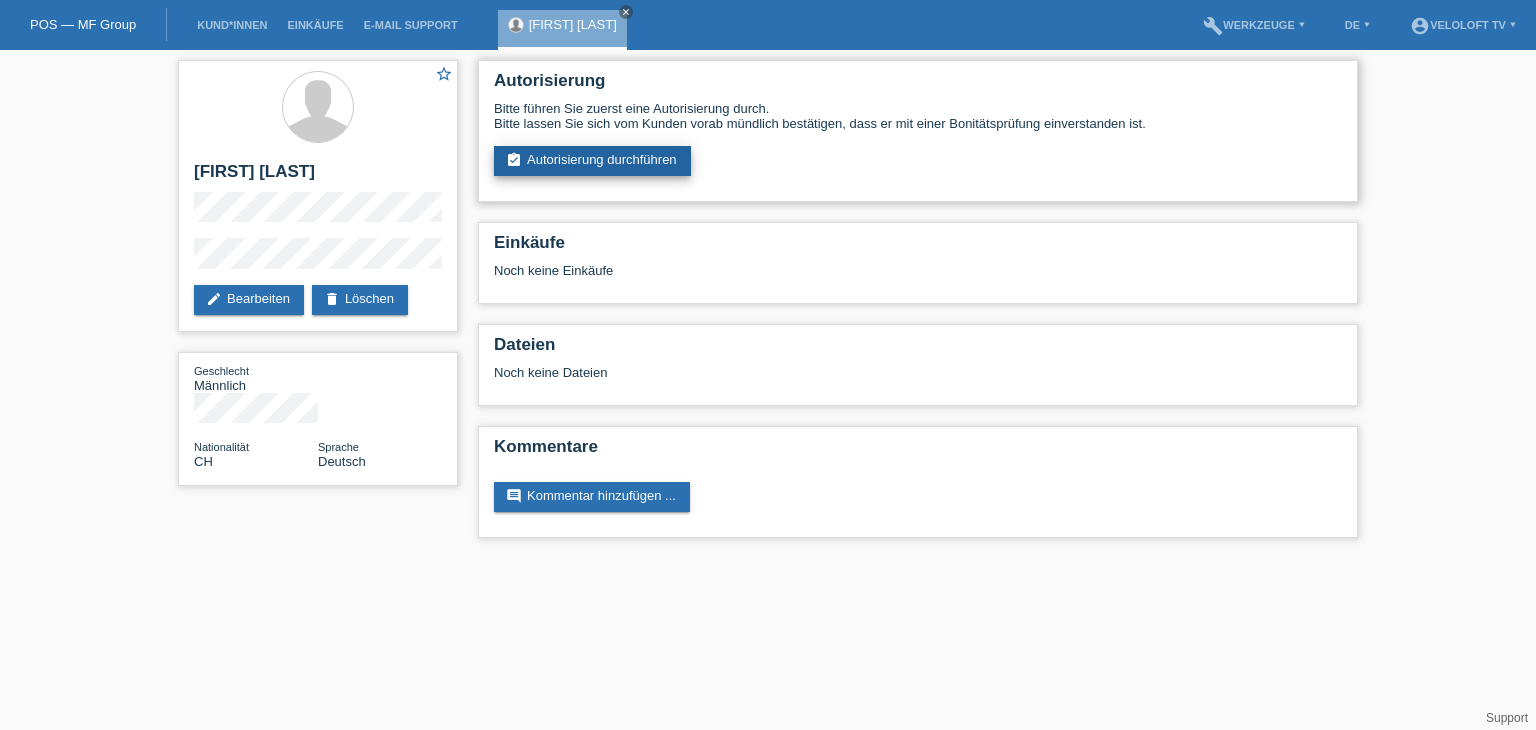 click on "assignment_turned_in  Autorisierung durchführen" at bounding box center [592, 161] 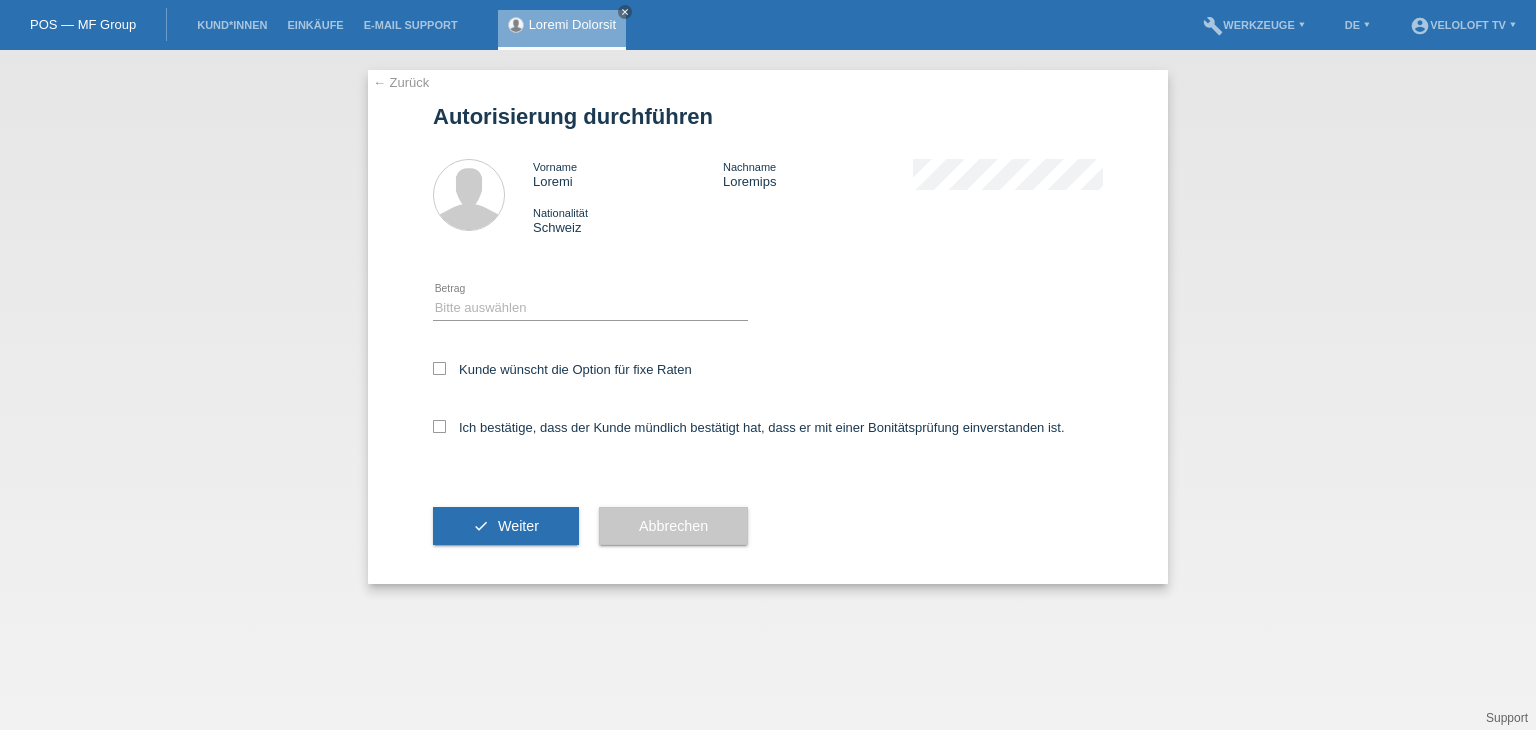 scroll, scrollTop: 0, scrollLeft: 0, axis: both 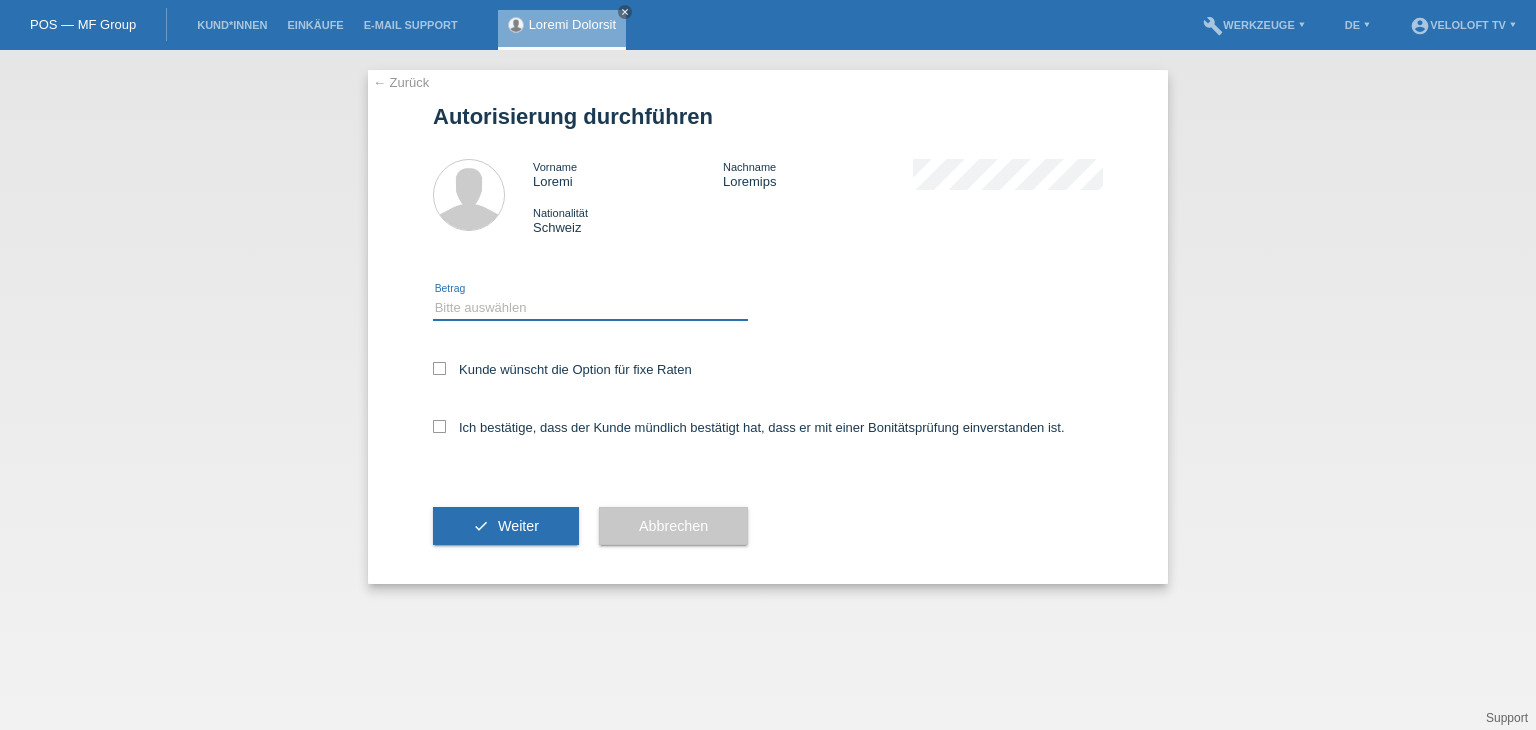 click on "Bitte auswählen
CHF 1.00 - CHF 499.00
CHF 500.00 - CHF 1'999.00
CHF 2'000.00 - CHF 15'000.00" at bounding box center [590, 308] 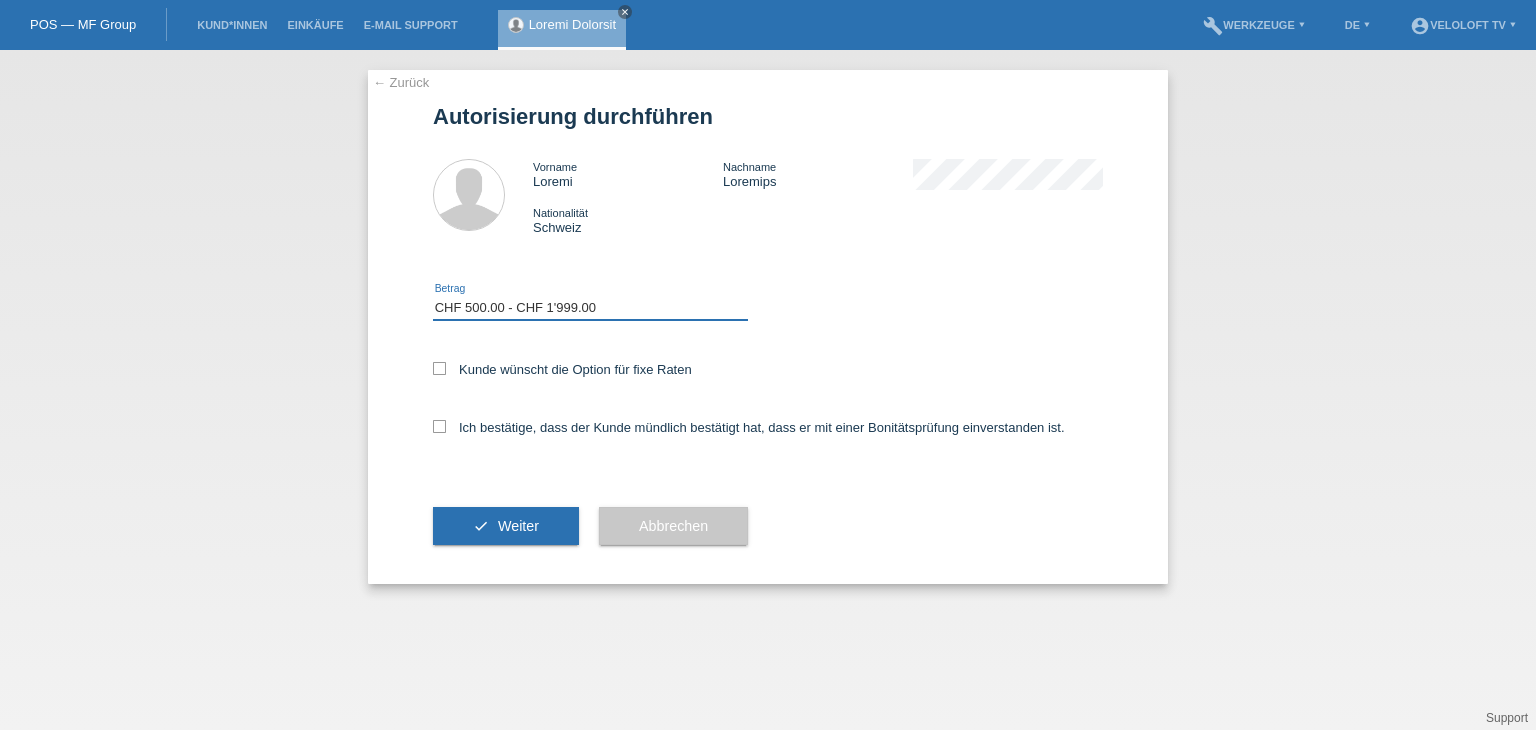 click on "Bitte auswählen
CHF 1.00 - CHF 499.00
CHF 500.00 - CHF 1'999.00
CHF 2'000.00 - CHF 15'000.00" at bounding box center [590, 308] 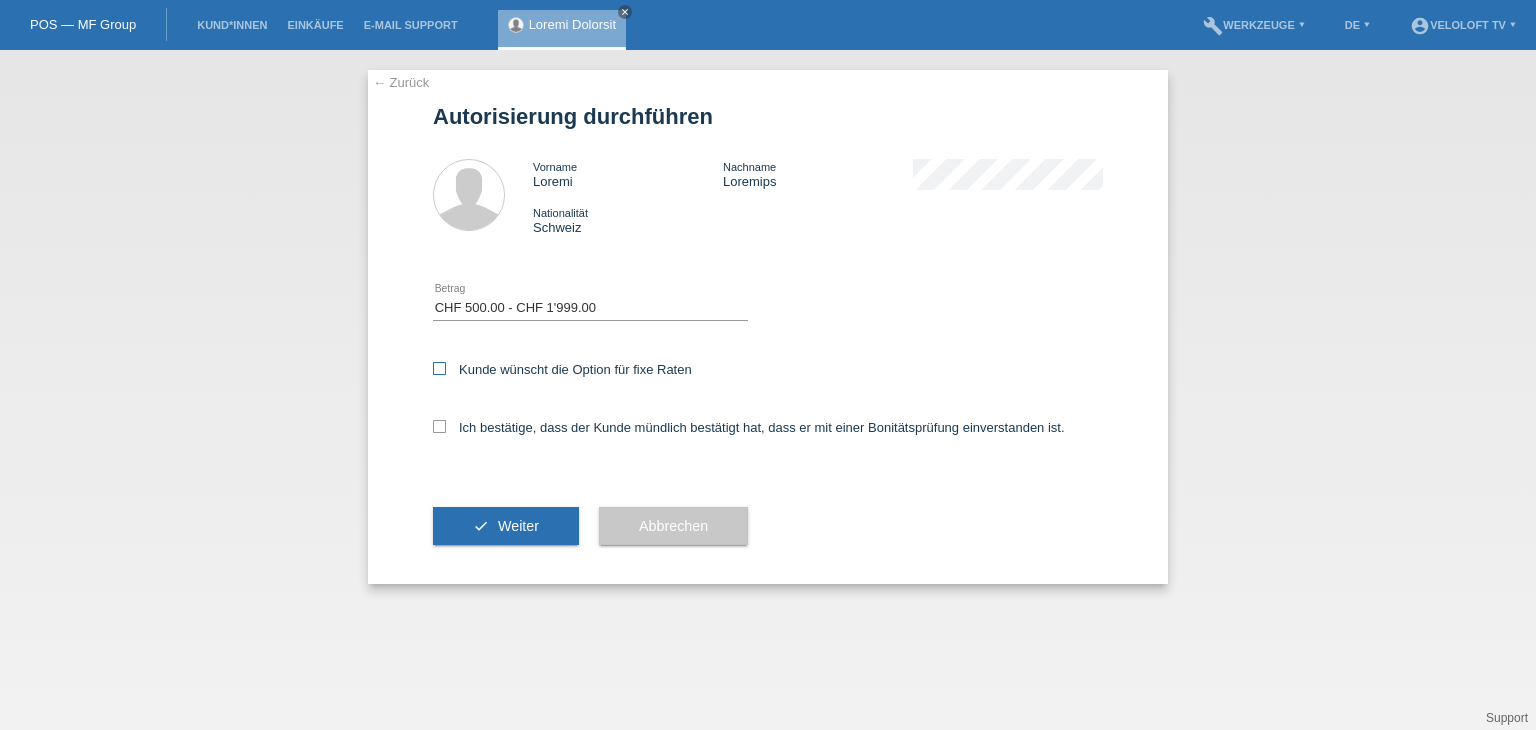 click on "Kunde wünscht die Option für fixe Raten" at bounding box center [562, 369] 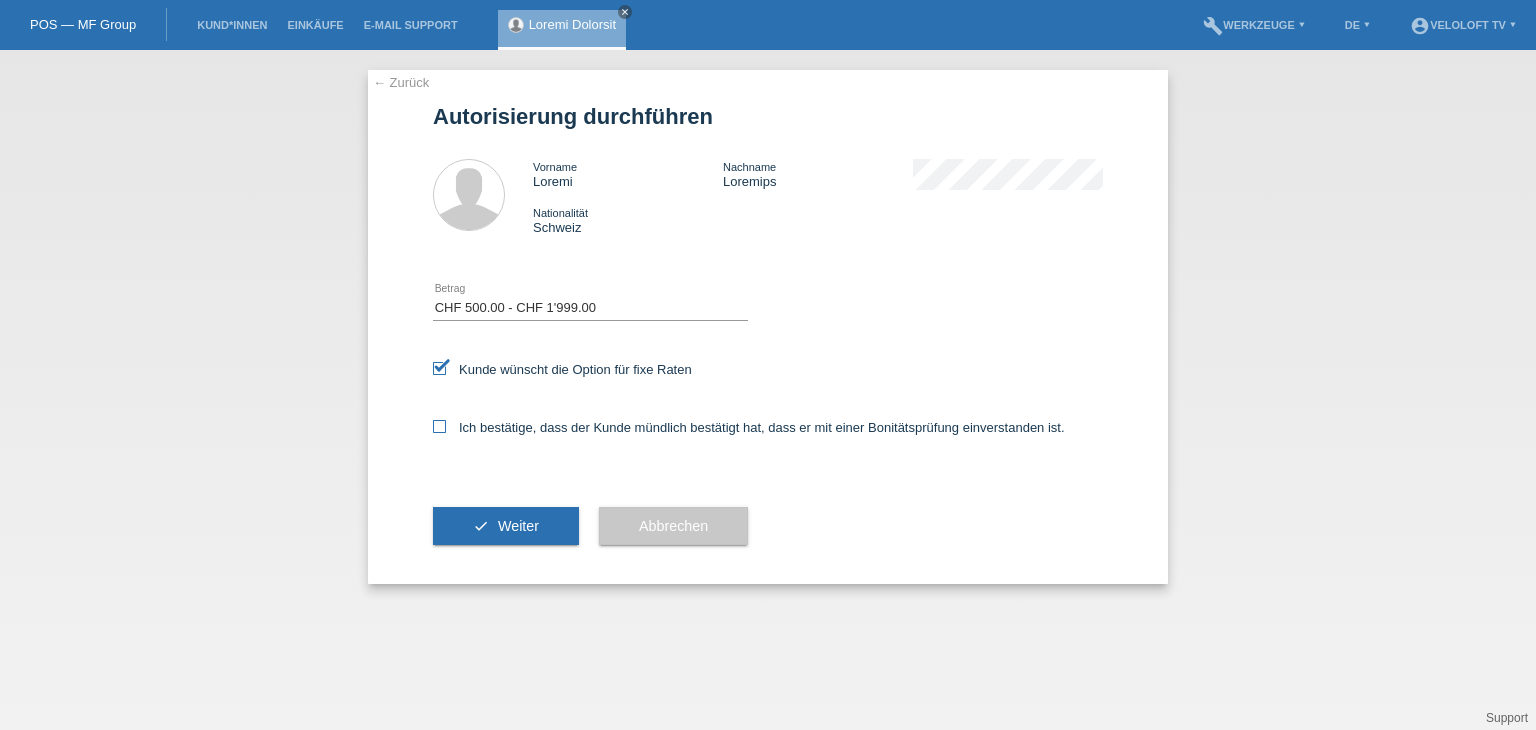 click on "Ich bestätige, dass der Kunde mündlich bestätigt hat, dass er mit einer Bonitätsprüfung einverstanden ist." at bounding box center (562, 369) 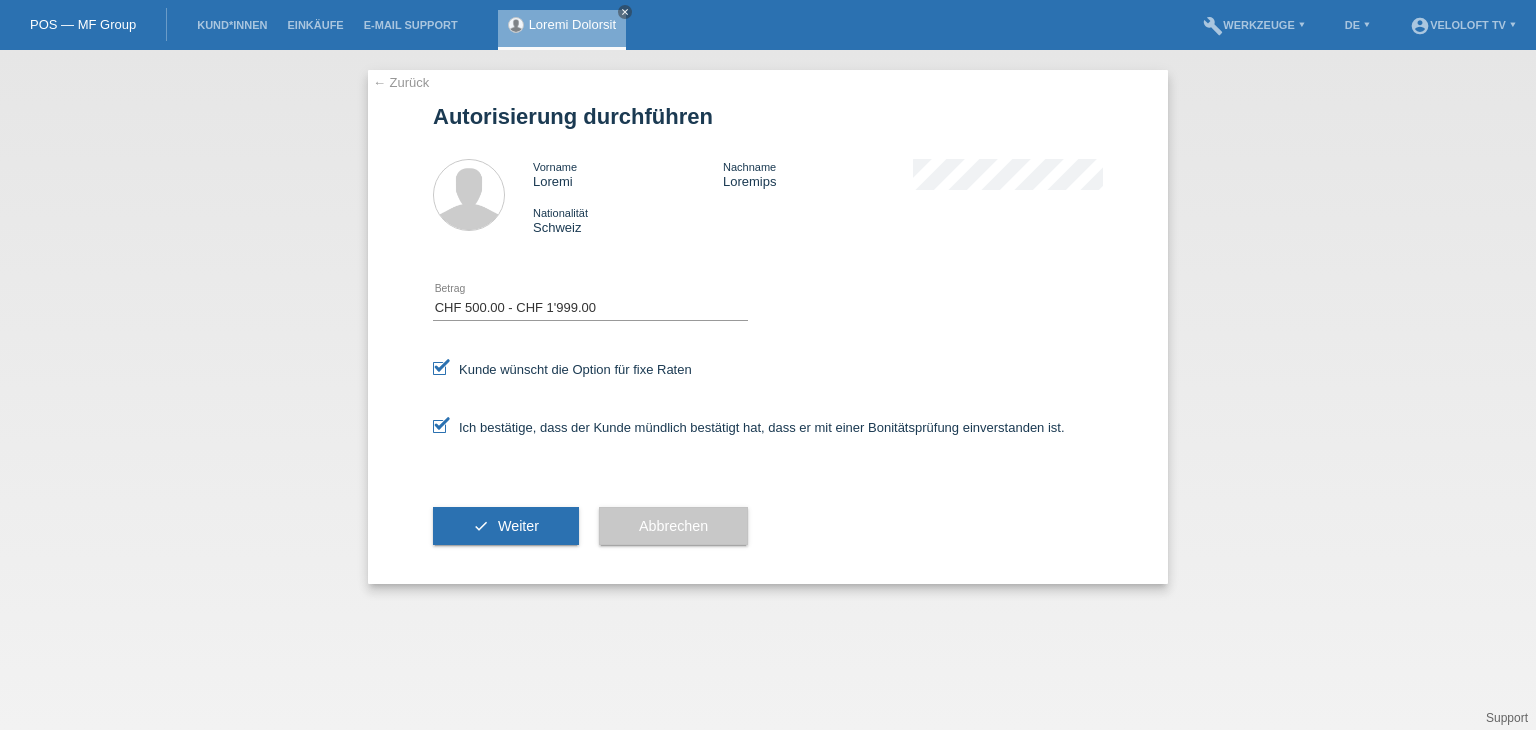drag, startPoint x: 519, startPoint y: 530, endPoint x: 962, endPoint y: 500, distance: 444.01465 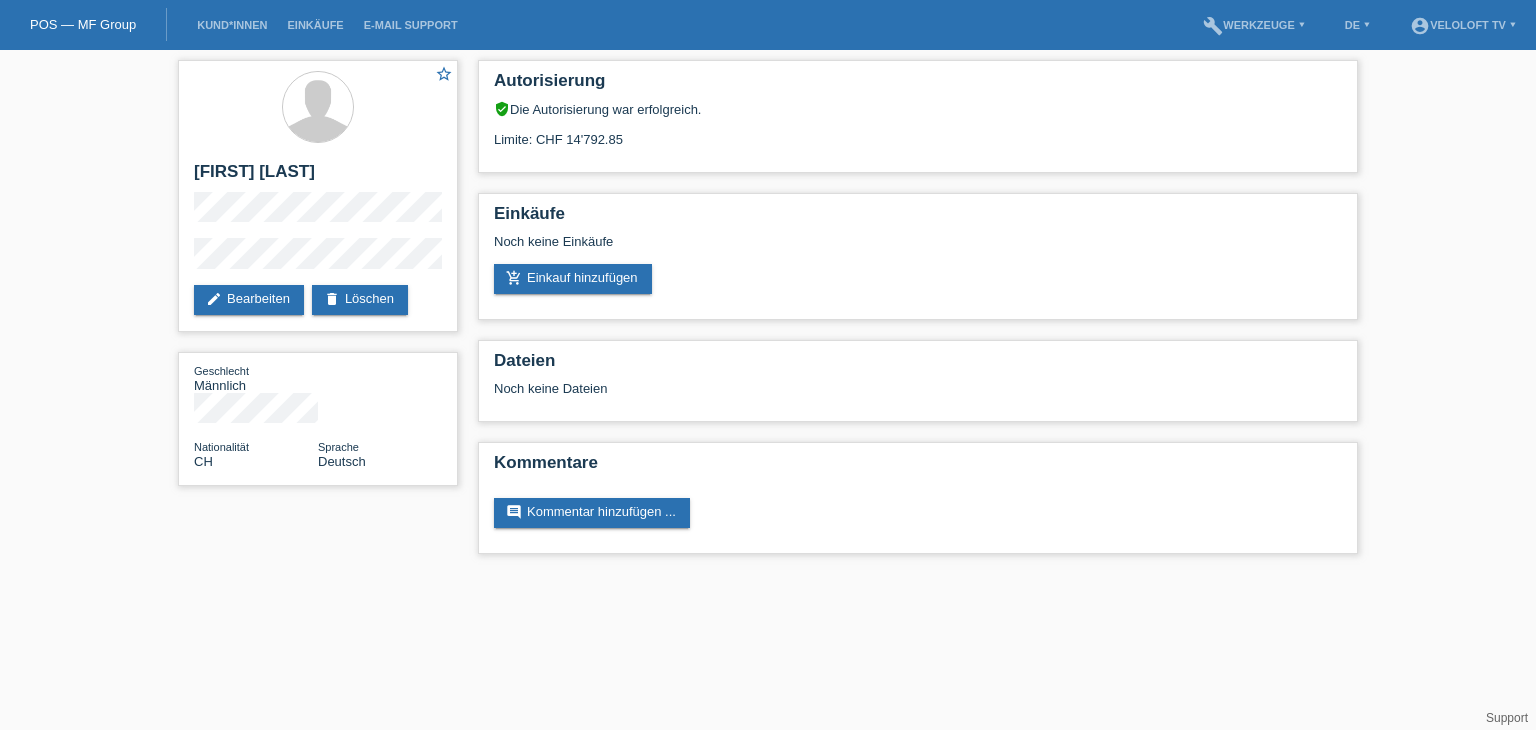scroll, scrollTop: 0, scrollLeft: 0, axis: both 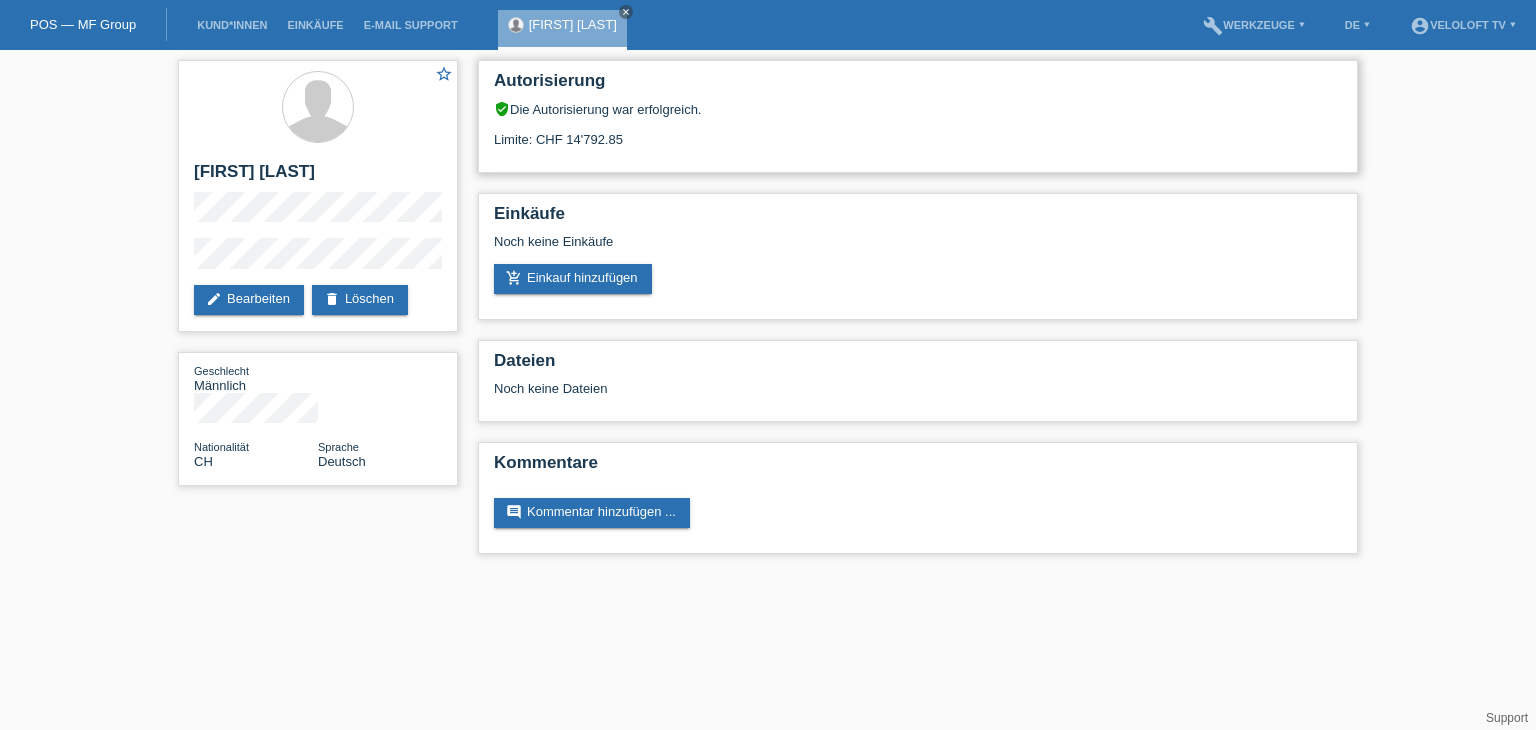 drag, startPoint x: 535, startPoint y: 137, endPoint x: 672, endPoint y: 141, distance: 137.05838 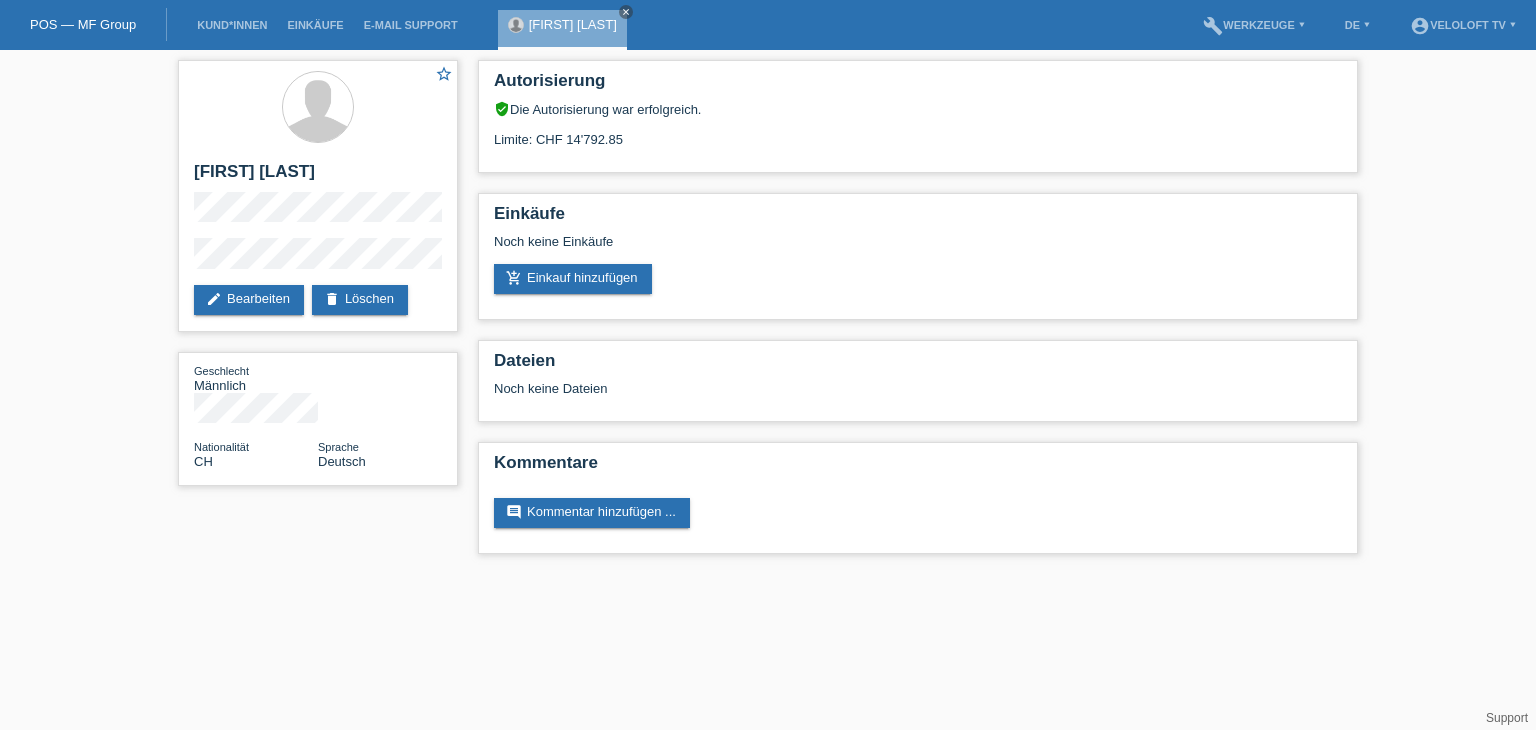 copy on "CHF 14'792.85" 